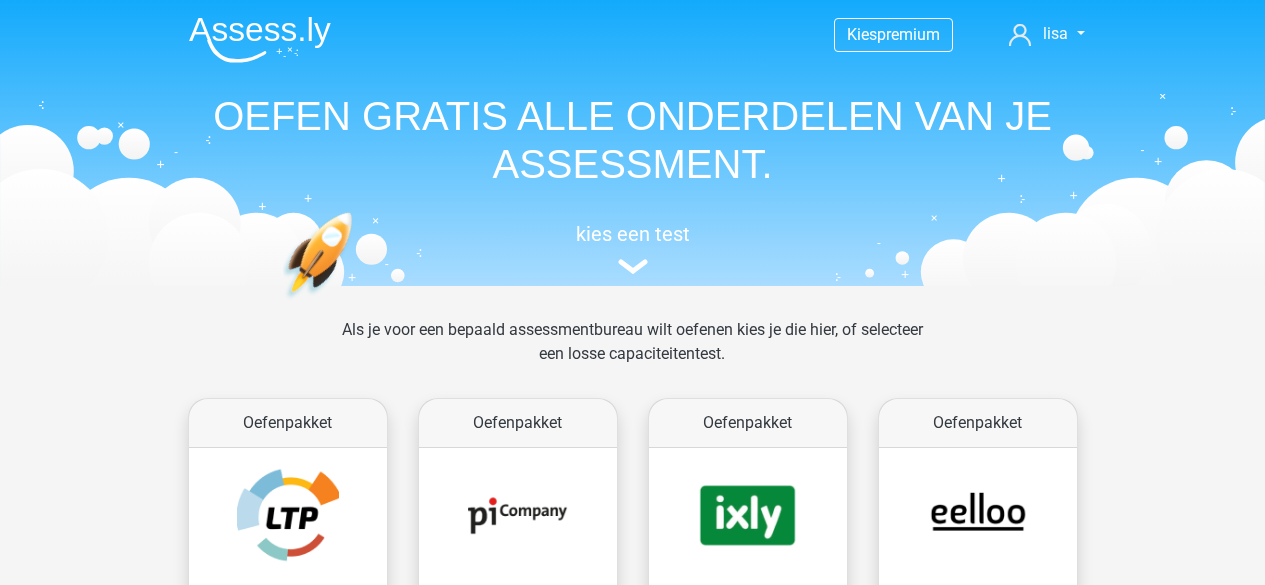 scroll, scrollTop: 0, scrollLeft: 0, axis: both 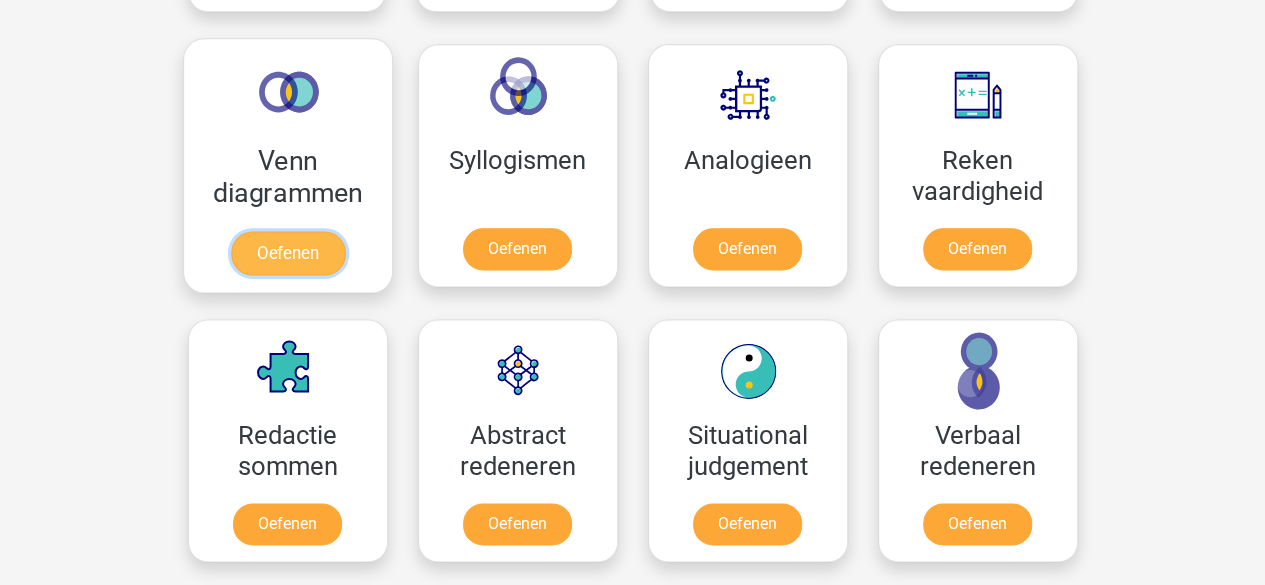 click on "Oefenen" at bounding box center (287, 253) 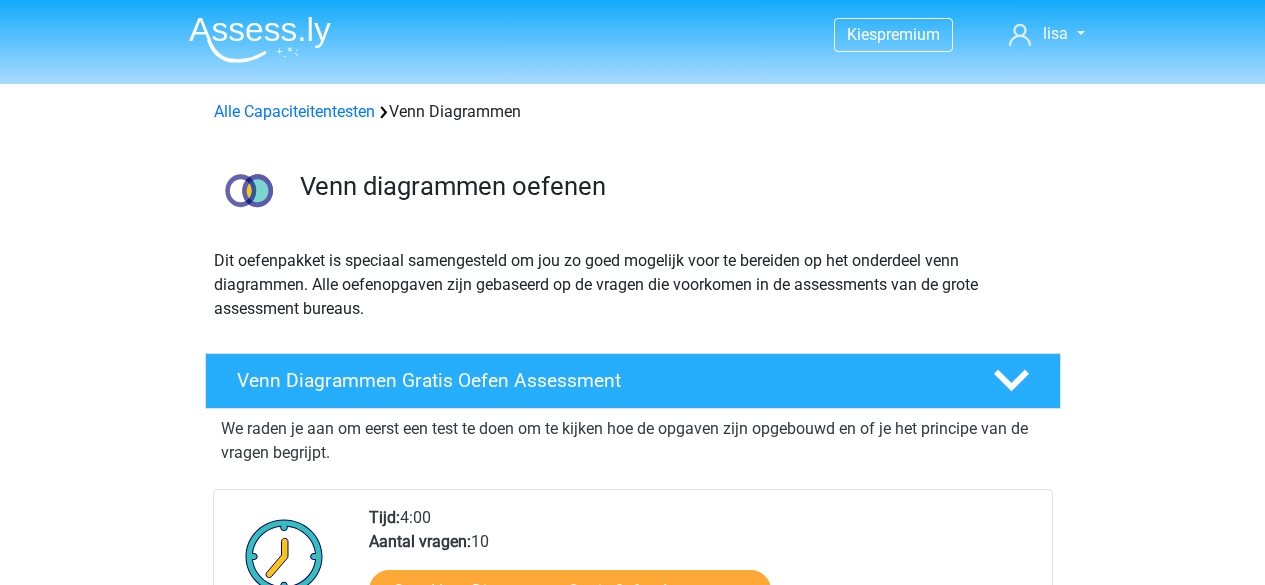 scroll, scrollTop: 0, scrollLeft: 0, axis: both 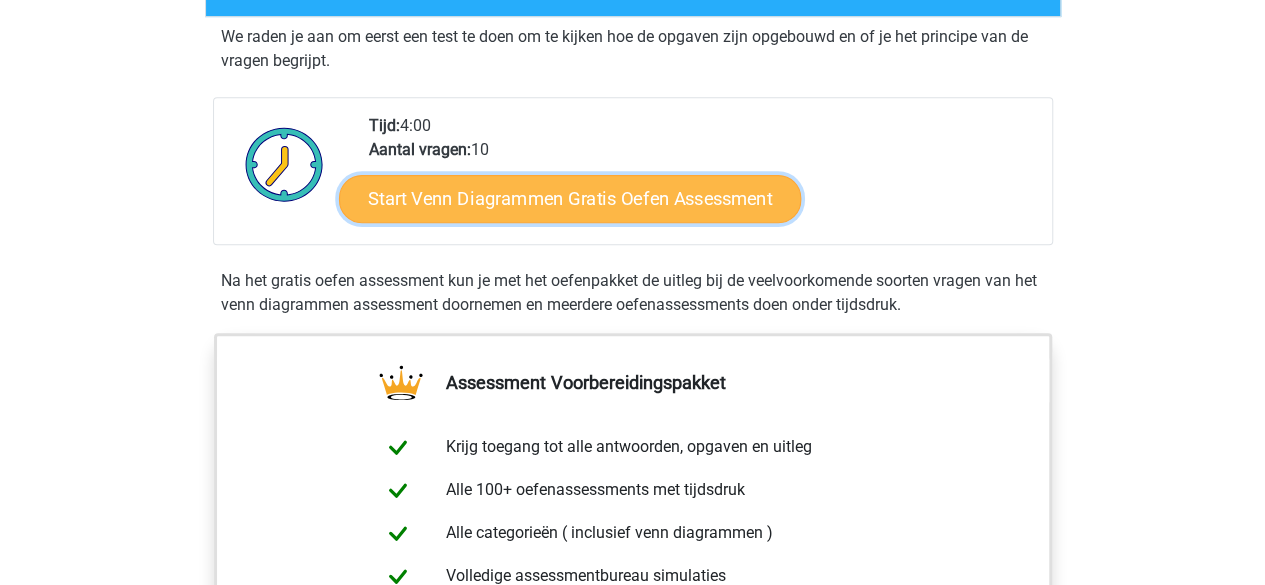 click on "Start Venn Diagrammen
Gratis Oefen Assessment" at bounding box center (570, 199) 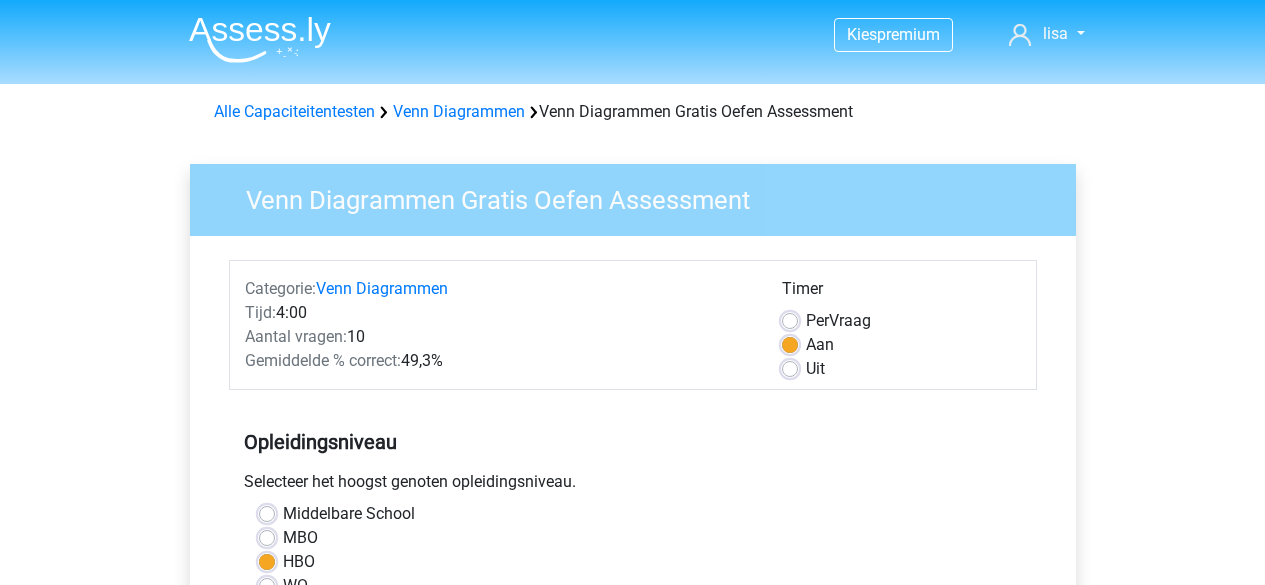 scroll, scrollTop: 0, scrollLeft: 0, axis: both 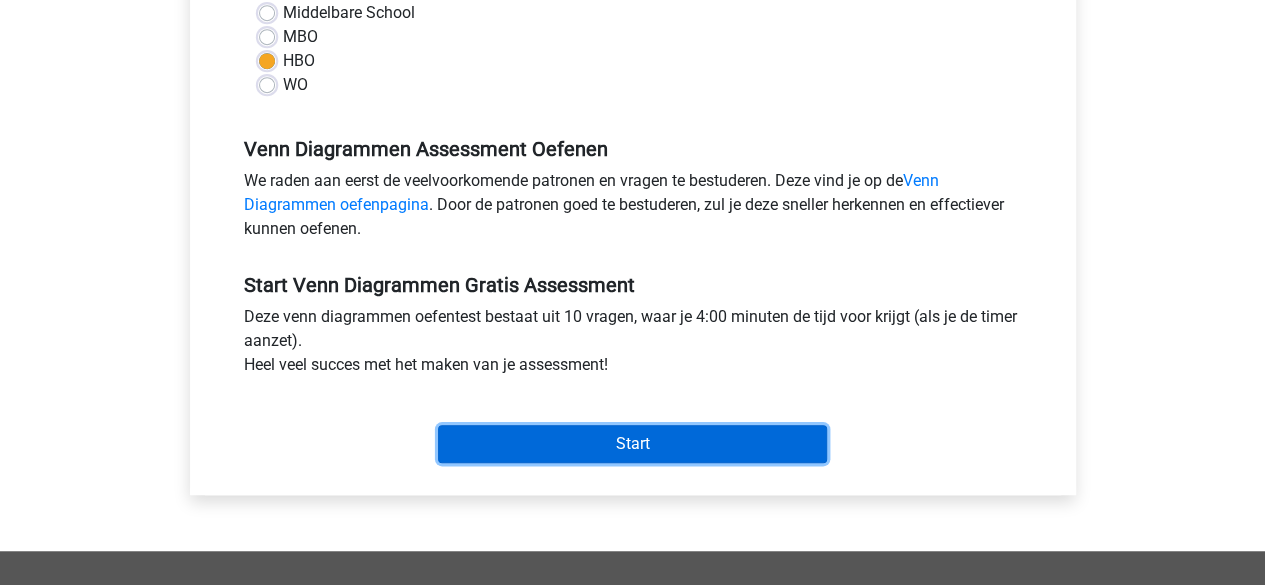 click on "Start" at bounding box center [632, 444] 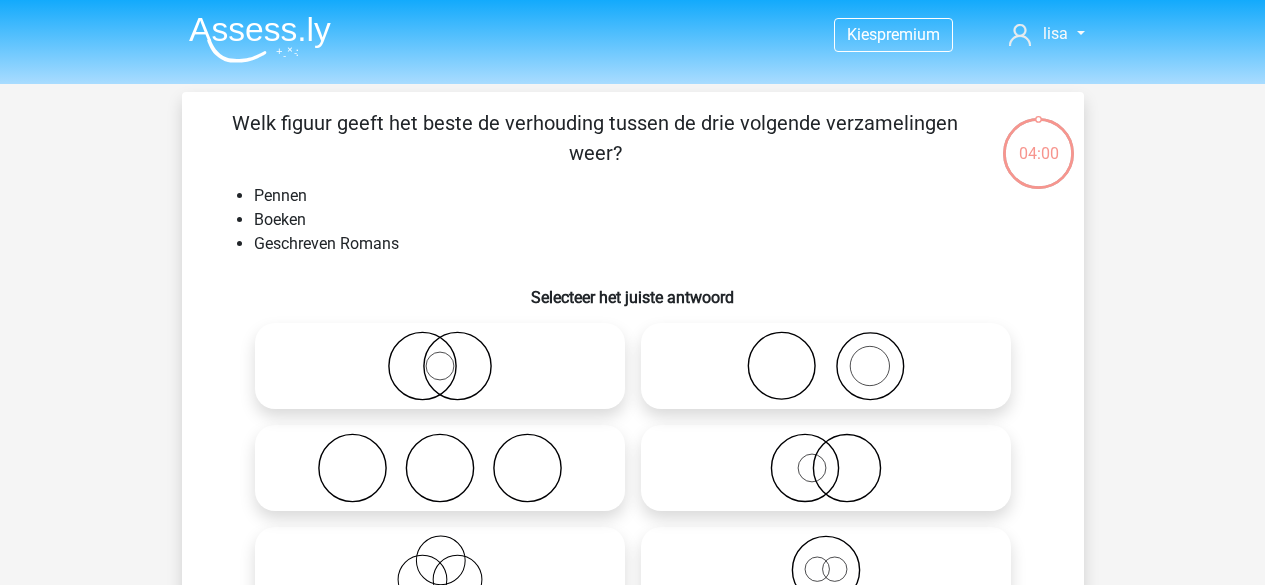 scroll, scrollTop: 0, scrollLeft: 0, axis: both 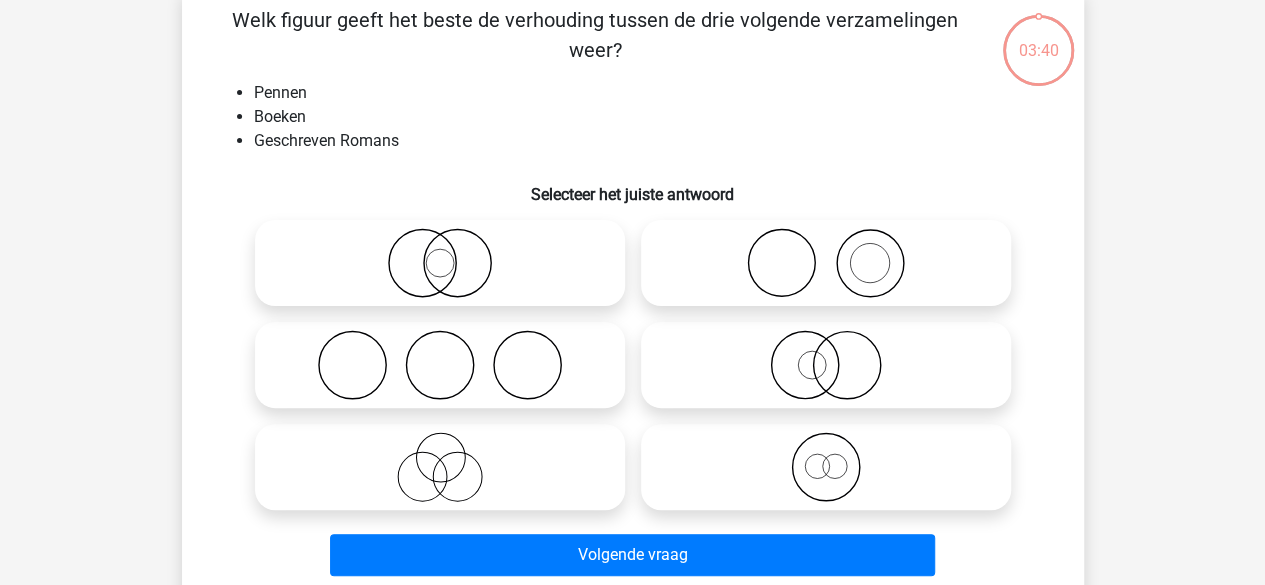 click 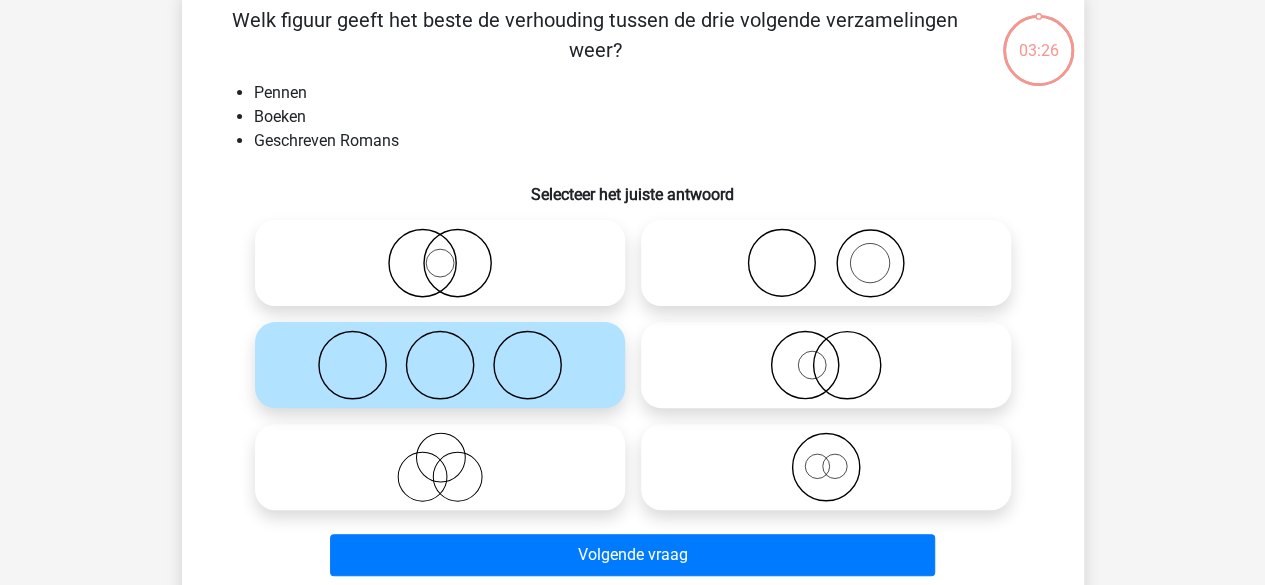 click at bounding box center [440, 263] 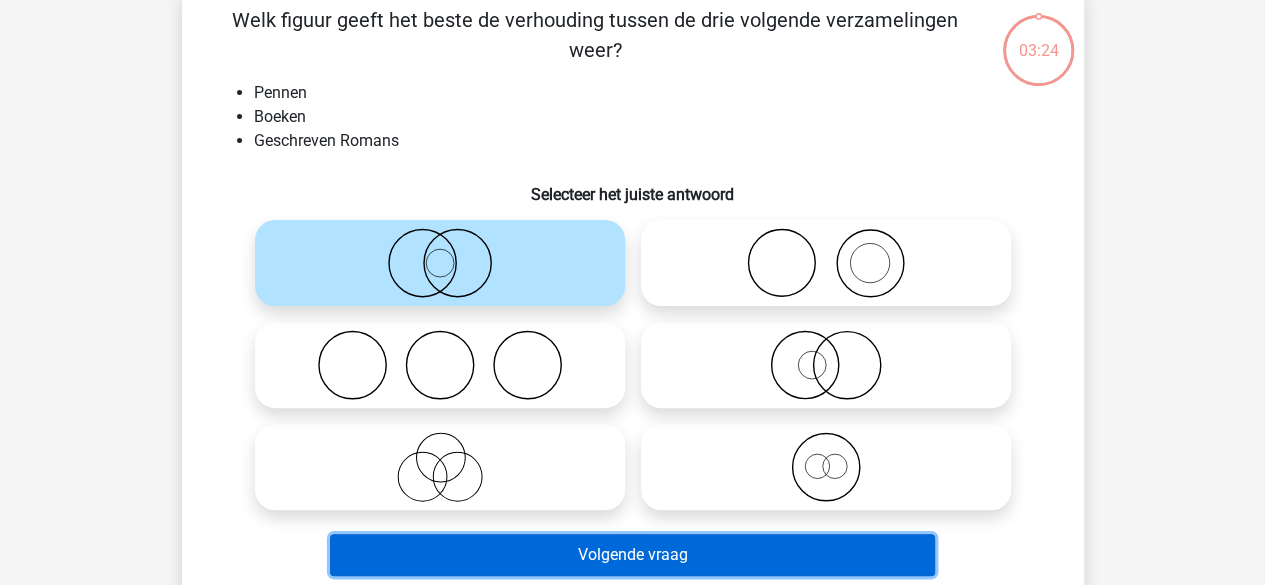 click on "Volgende vraag" at bounding box center (632, 555) 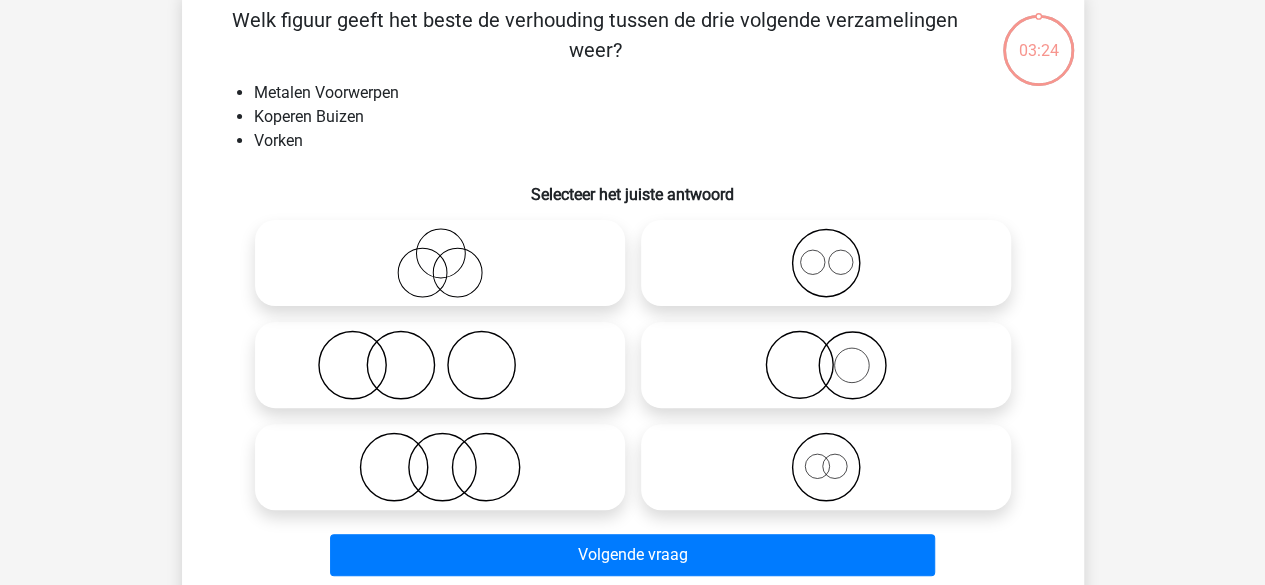 scroll, scrollTop: 92, scrollLeft: 0, axis: vertical 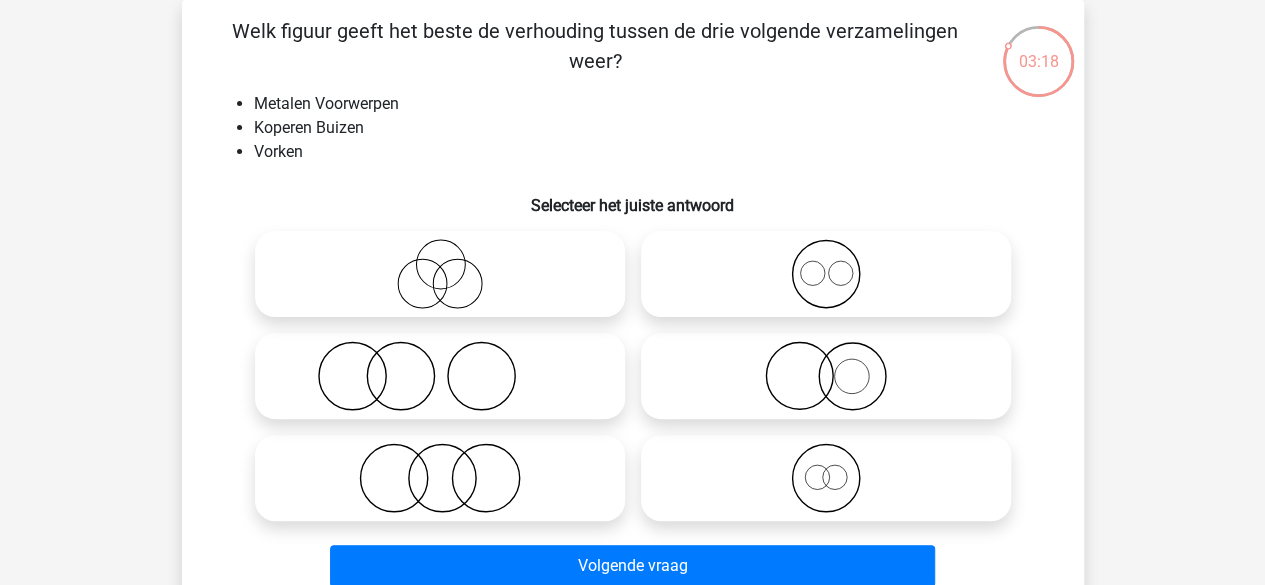 click 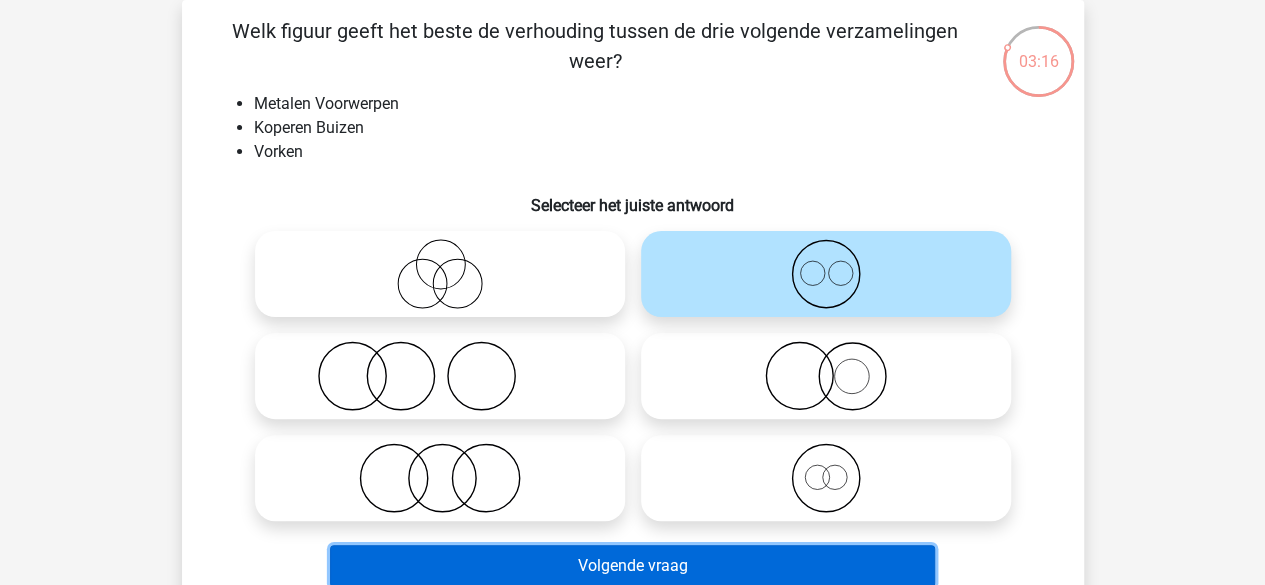 click on "Volgende vraag" at bounding box center [632, 566] 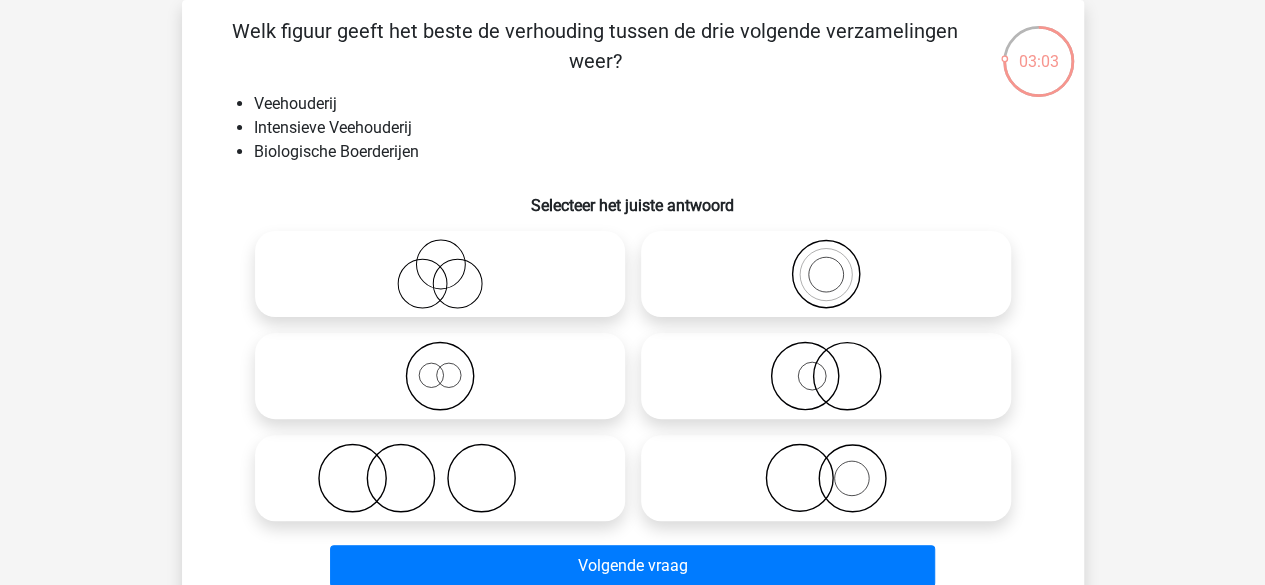 click 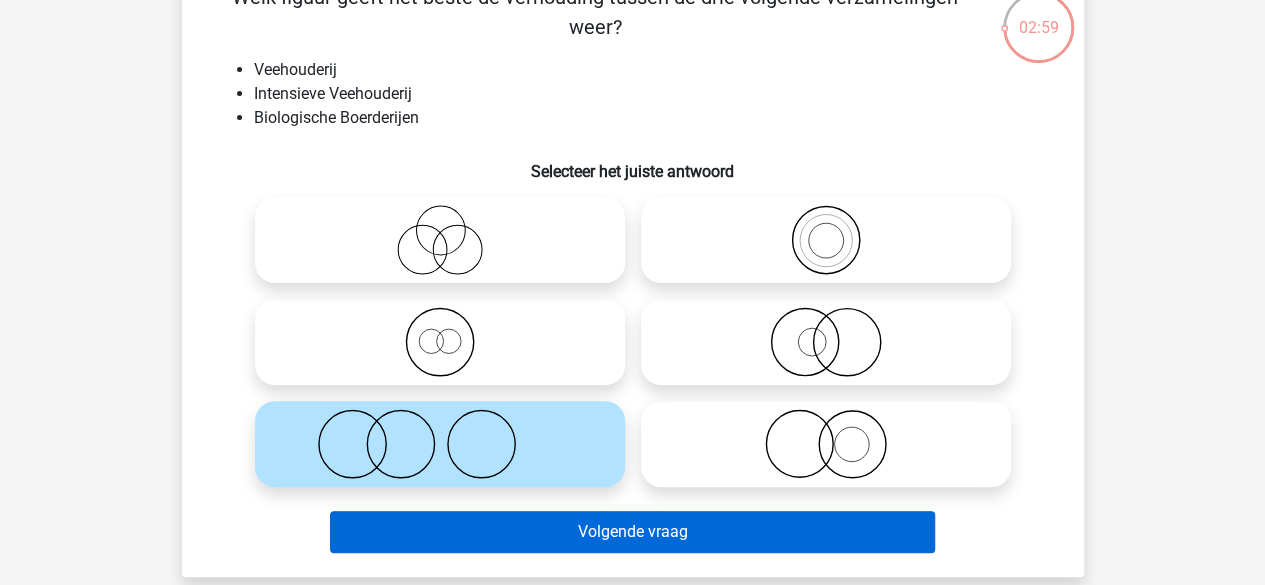 scroll, scrollTop: 130, scrollLeft: 0, axis: vertical 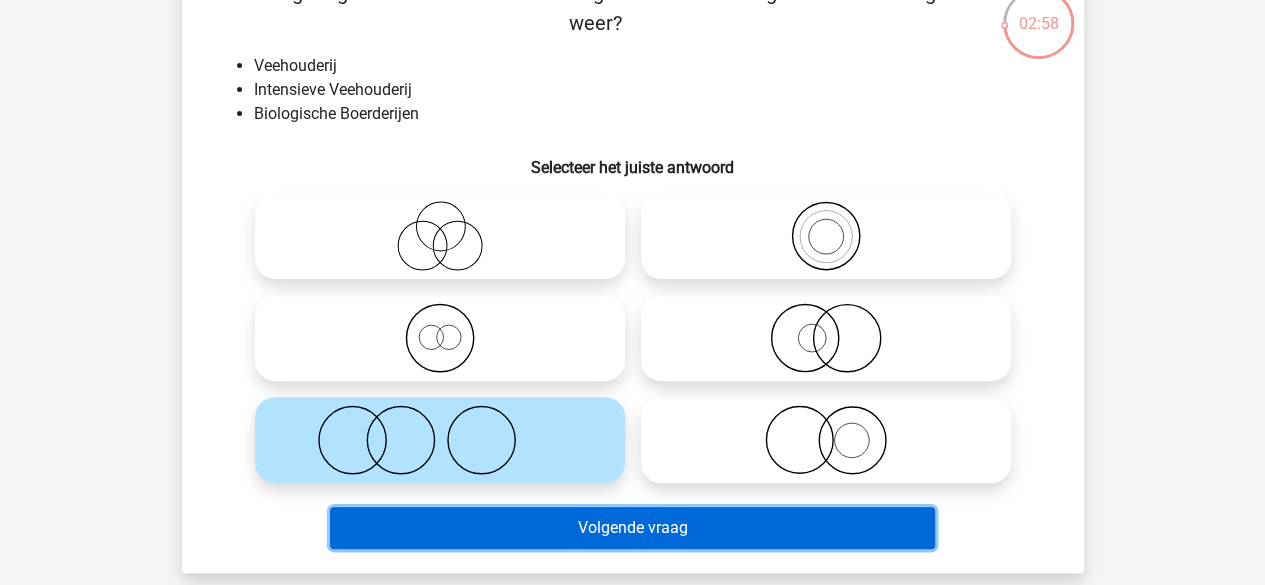 click on "Volgende vraag" at bounding box center (632, 528) 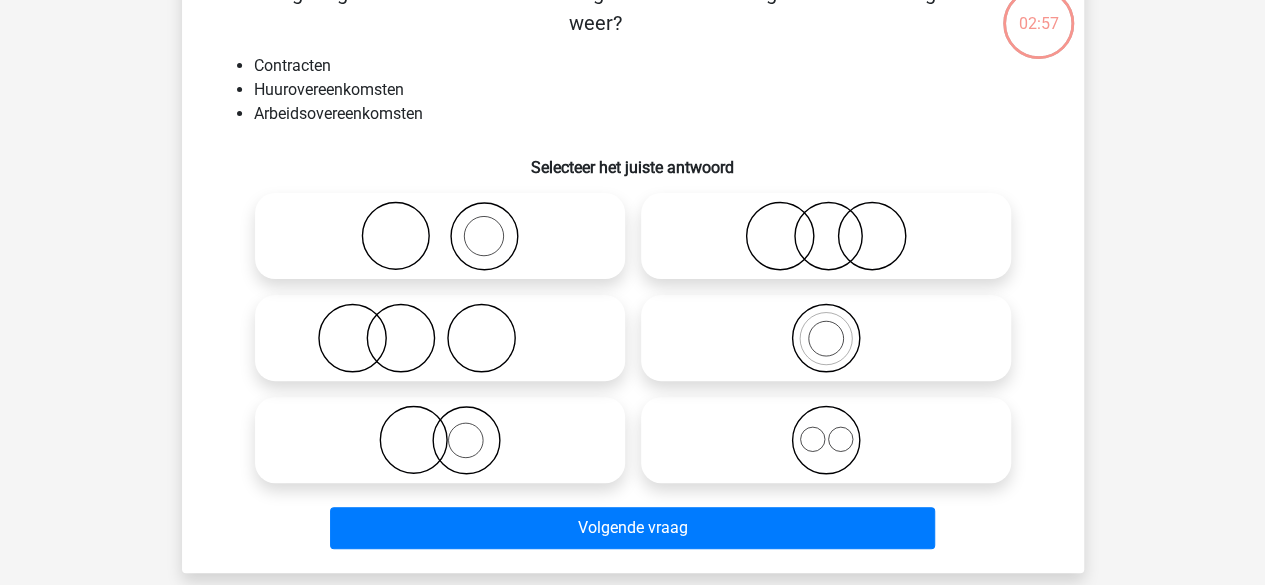 scroll, scrollTop: 92, scrollLeft: 0, axis: vertical 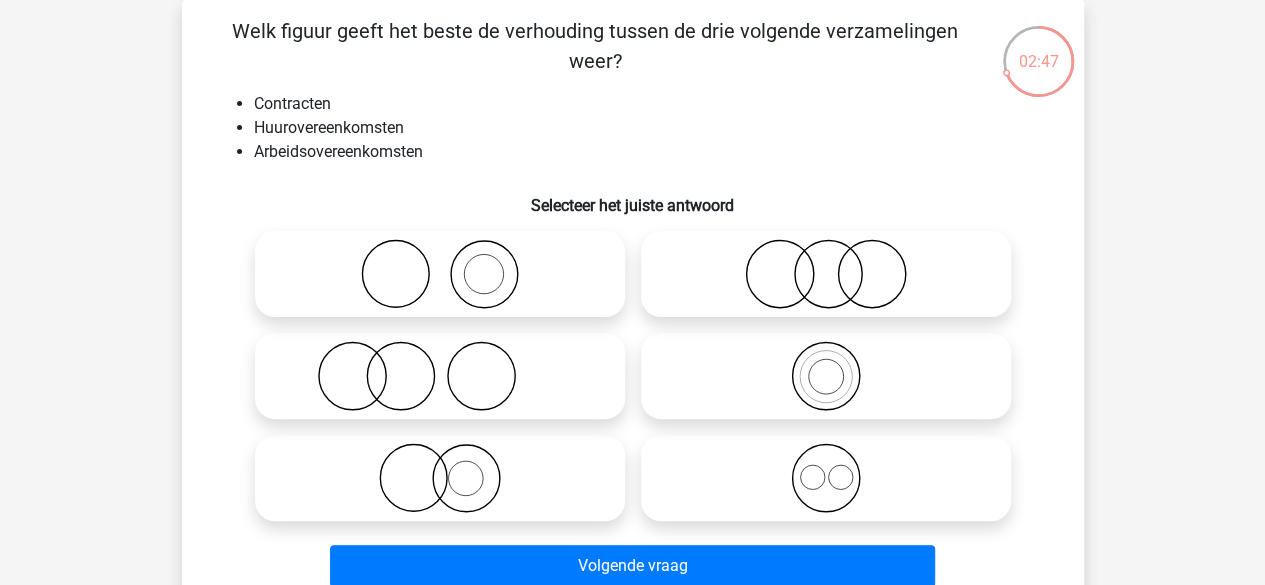 click 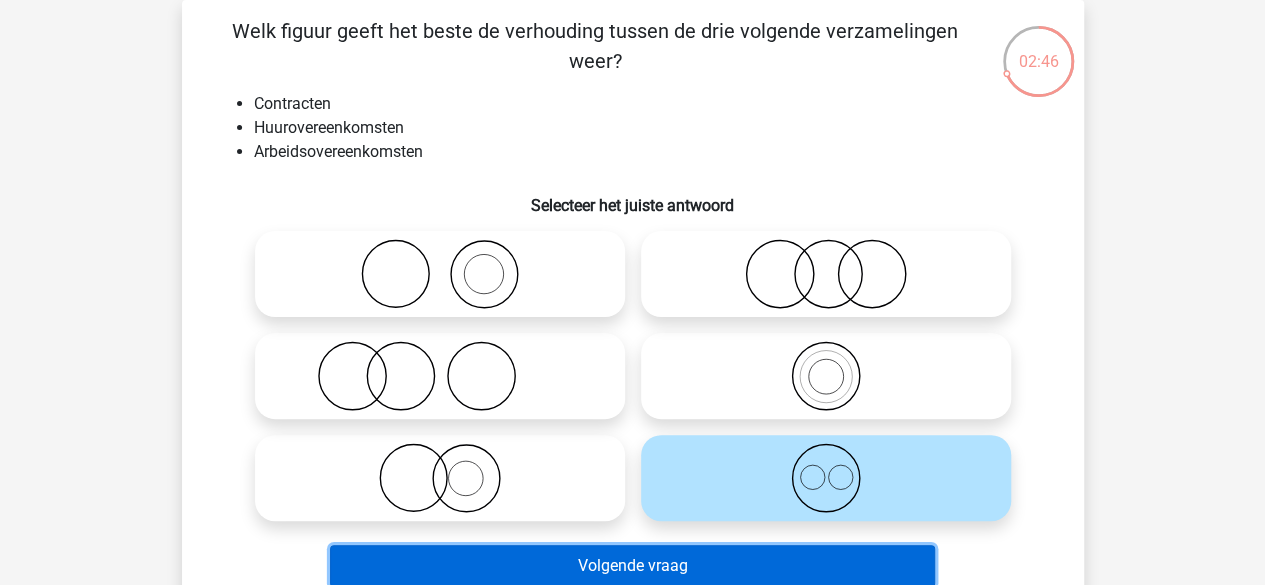 click on "Volgende vraag" at bounding box center [632, 566] 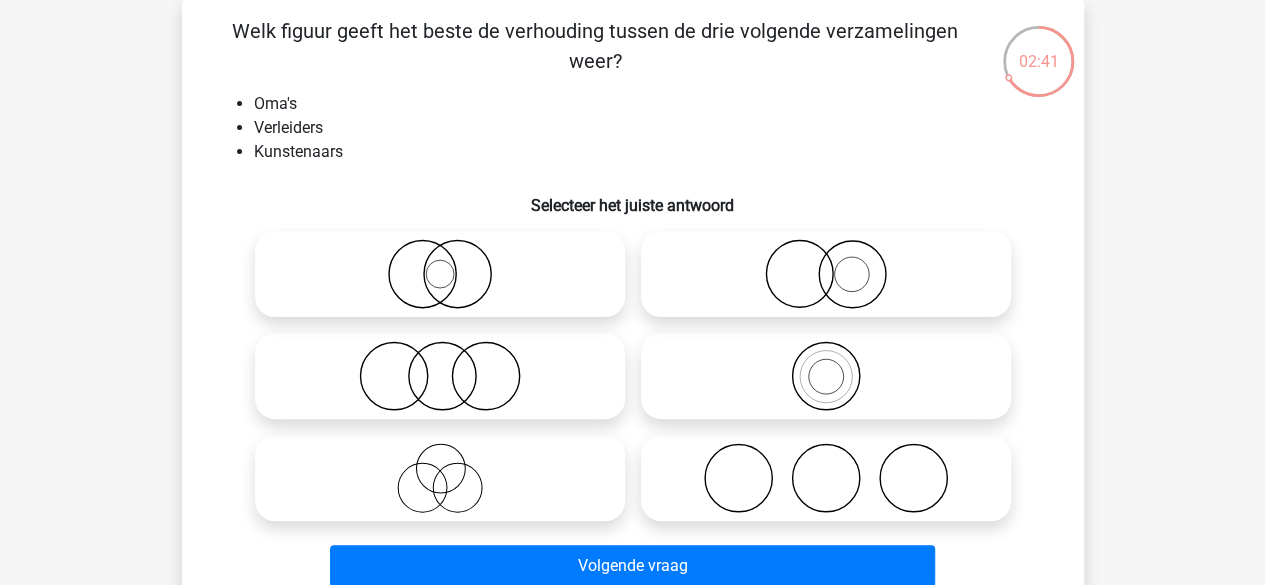 click 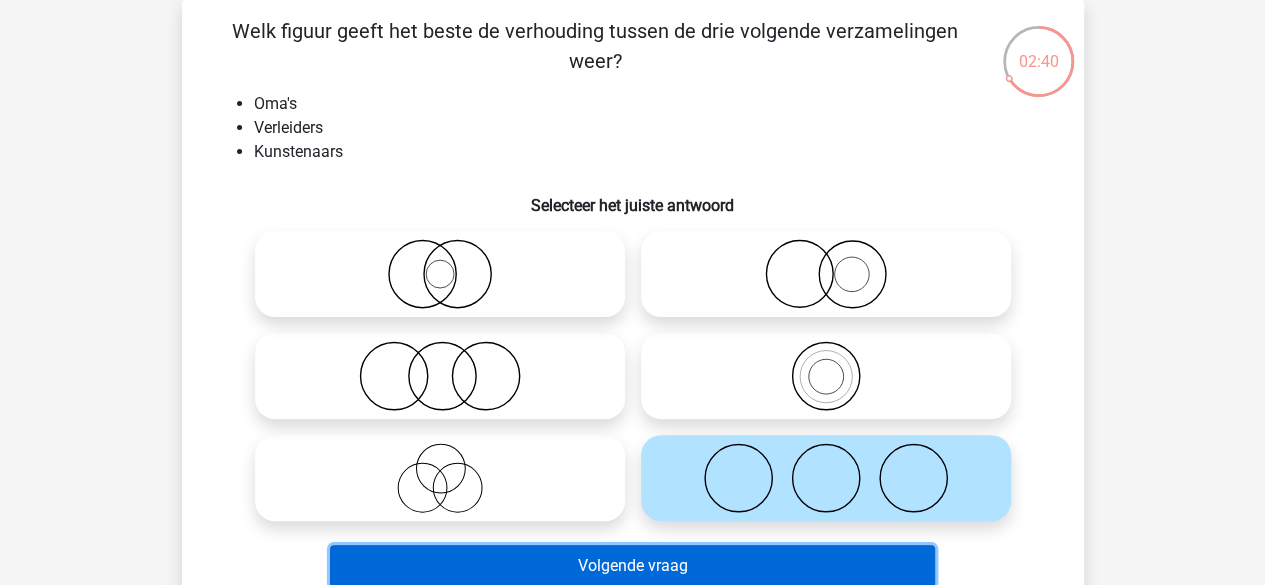 click on "Volgende vraag" at bounding box center (632, 566) 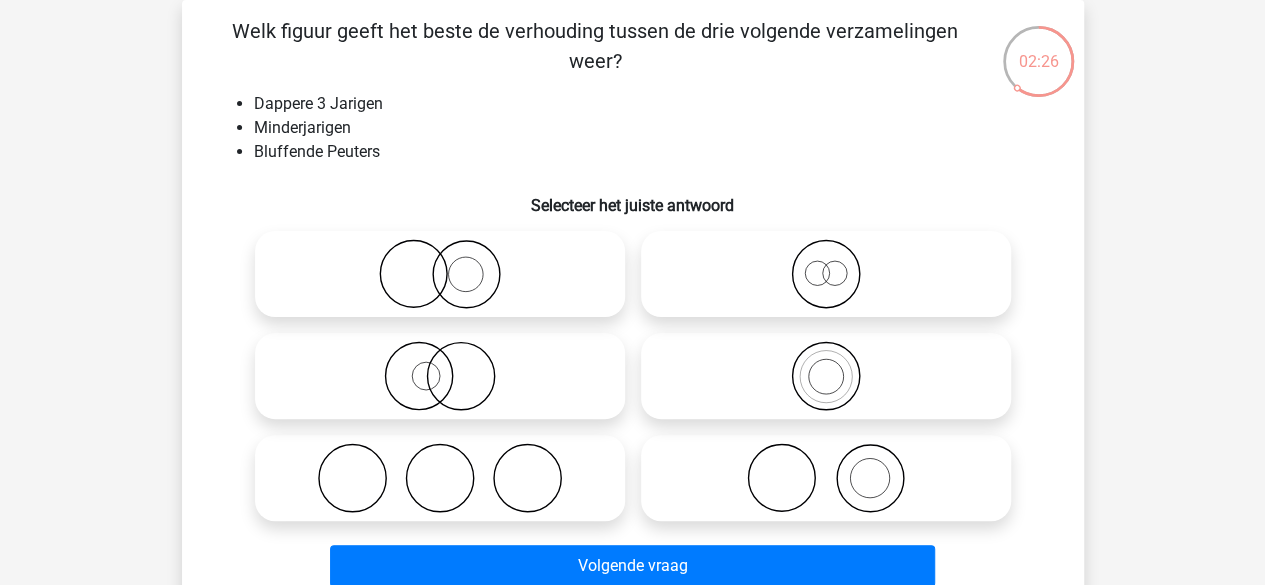 click 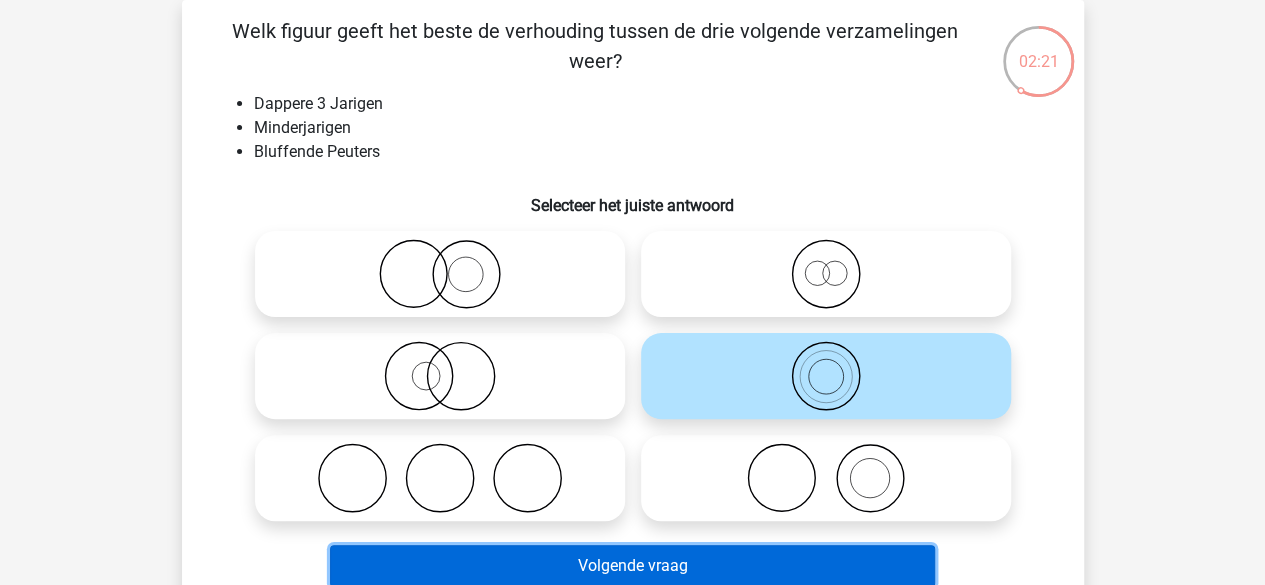 click on "Volgende vraag" at bounding box center [632, 566] 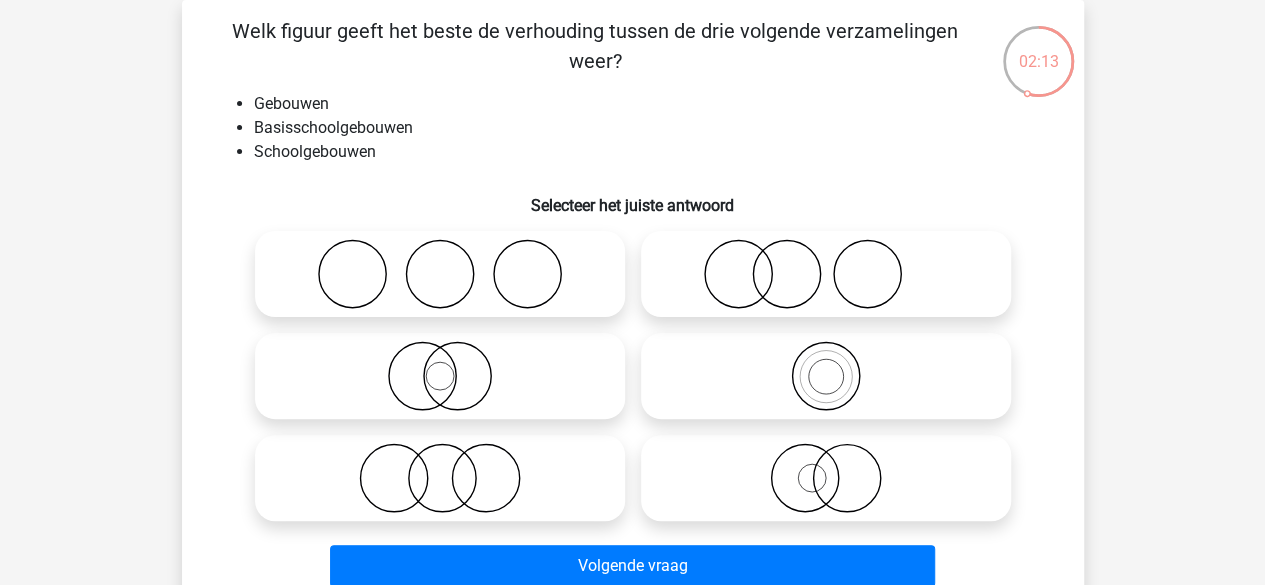 click 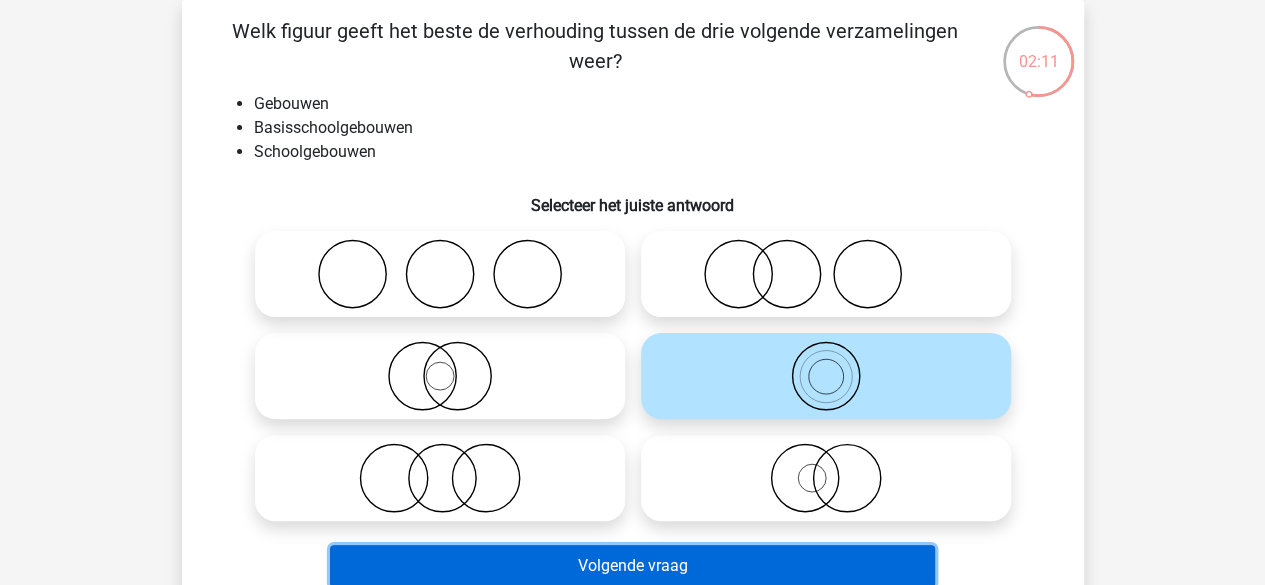 click on "Volgende vraag" at bounding box center [632, 566] 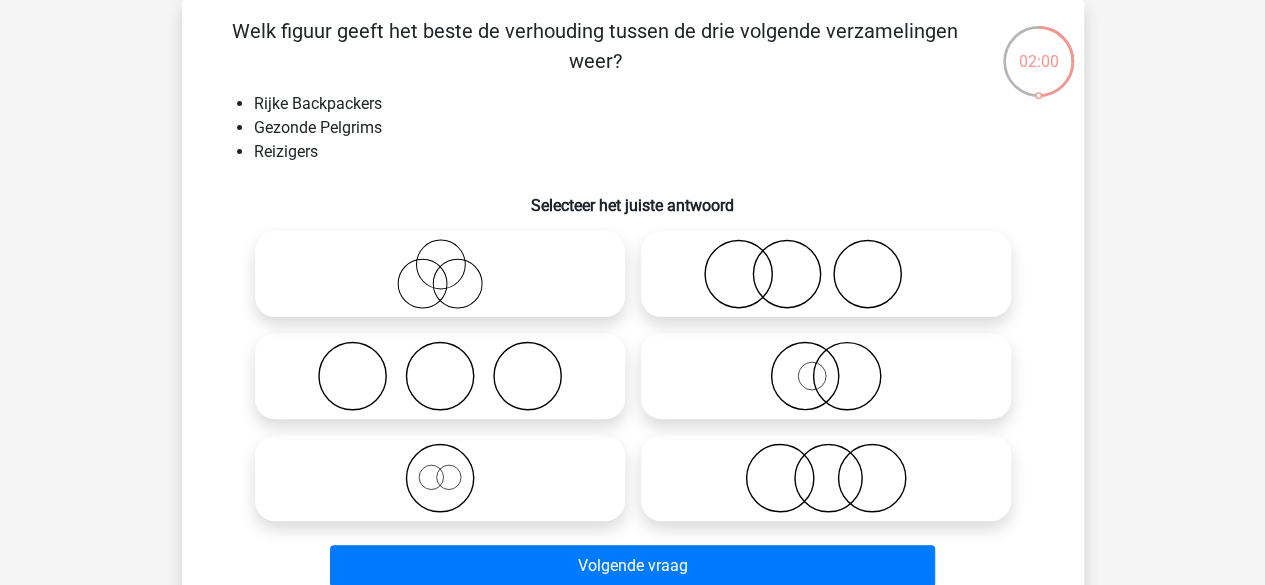 click 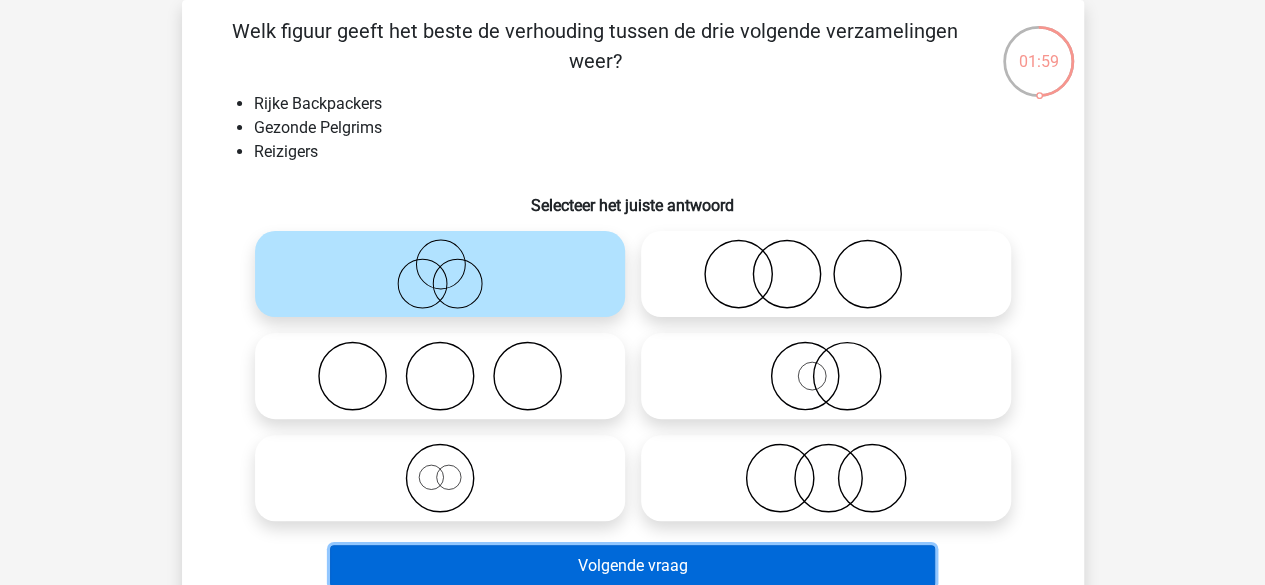 click on "Volgende vraag" at bounding box center [632, 566] 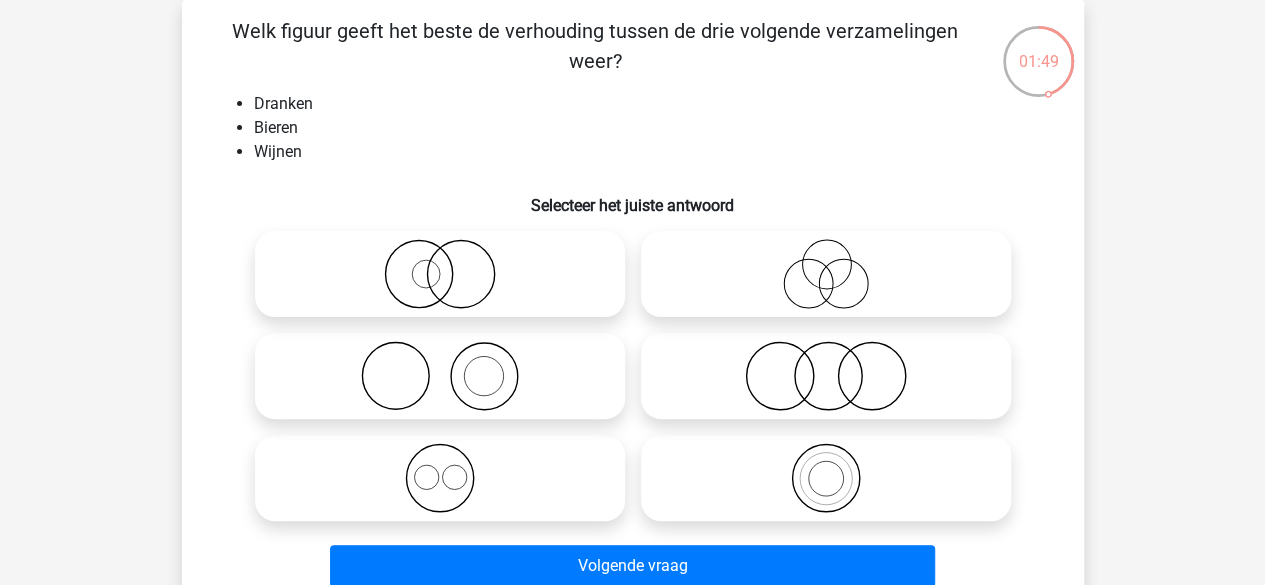 click 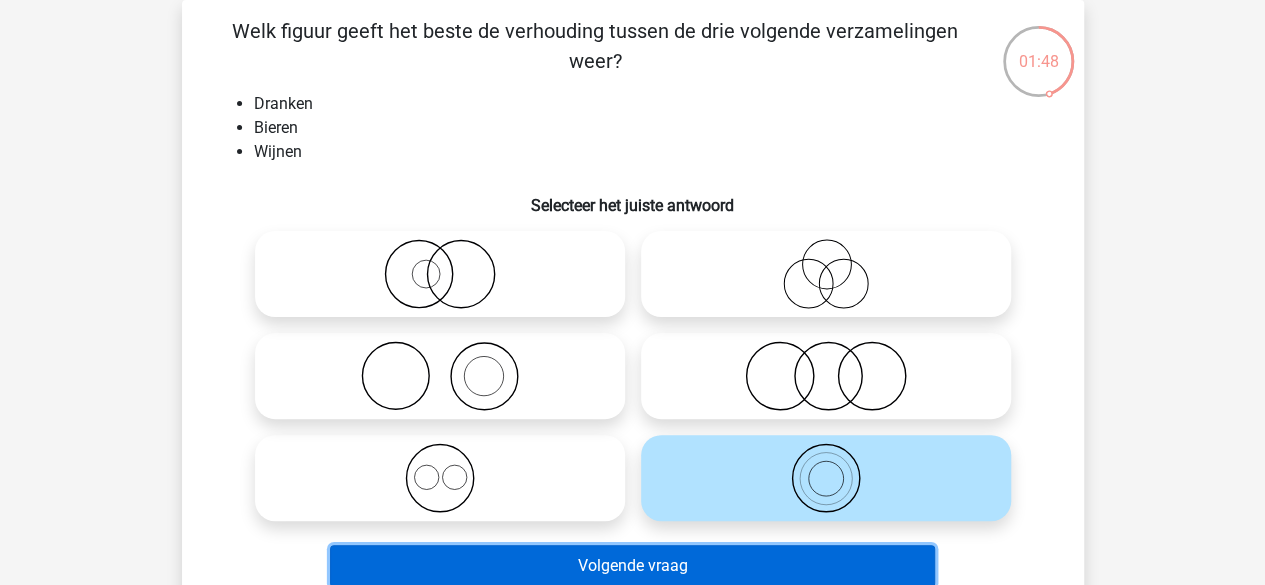 click on "Volgende vraag" at bounding box center (632, 566) 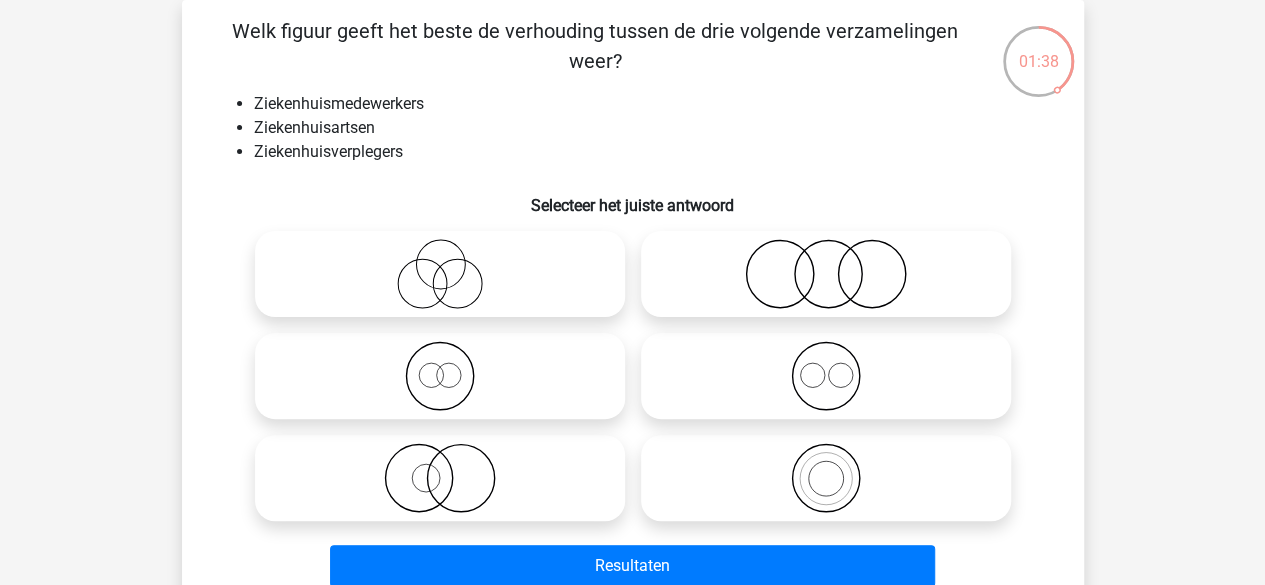 click 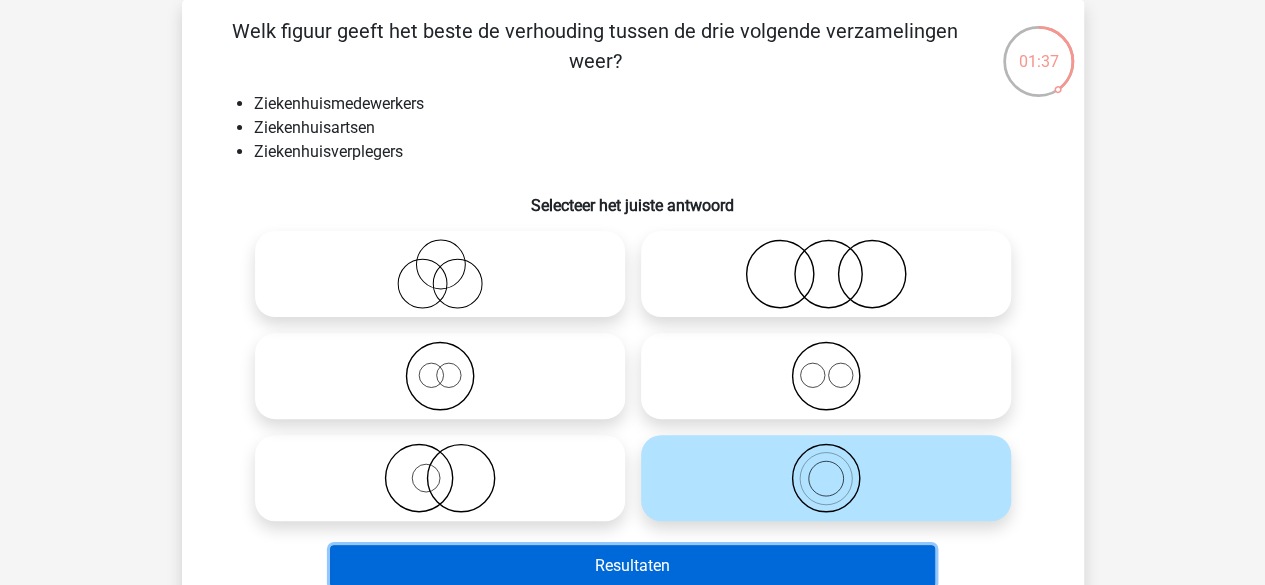 click on "Resultaten" at bounding box center (632, 566) 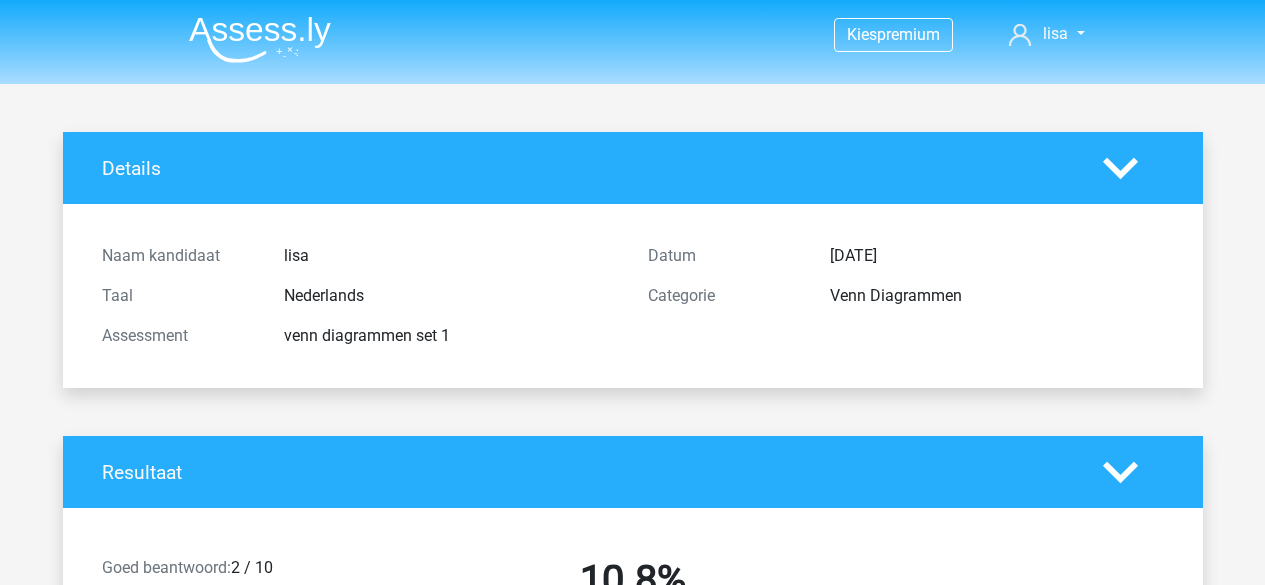 scroll, scrollTop: 0, scrollLeft: 0, axis: both 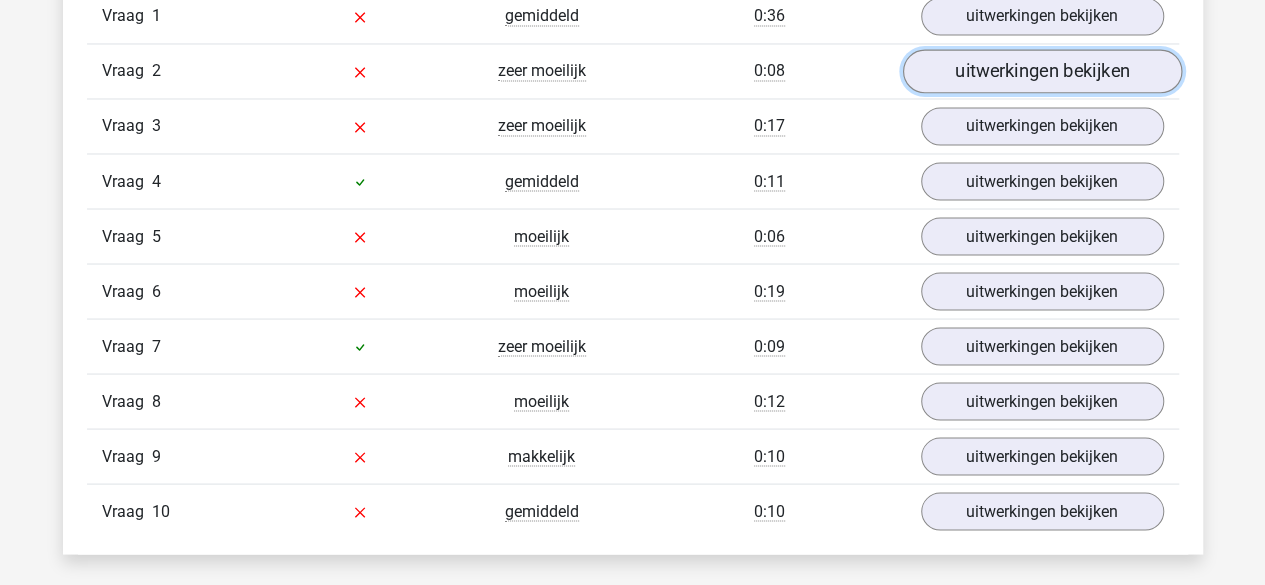 click on "uitwerkingen bekijken" at bounding box center [1041, 72] 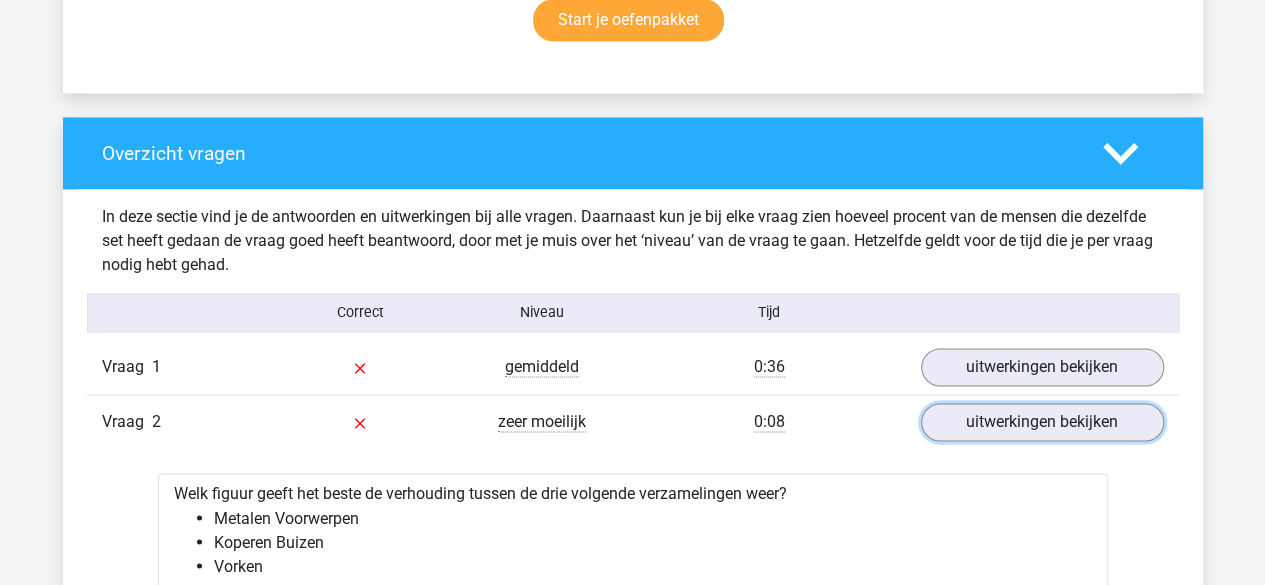 scroll, scrollTop: 0, scrollLeft: 0, axis: both 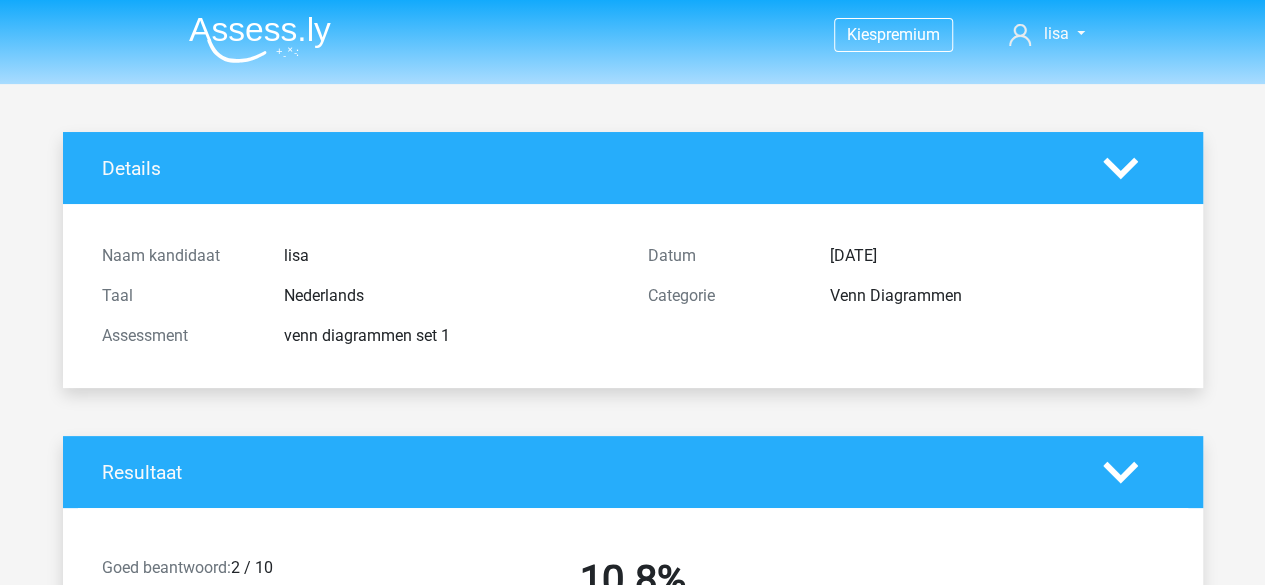 click at bounding box center [260, 39] 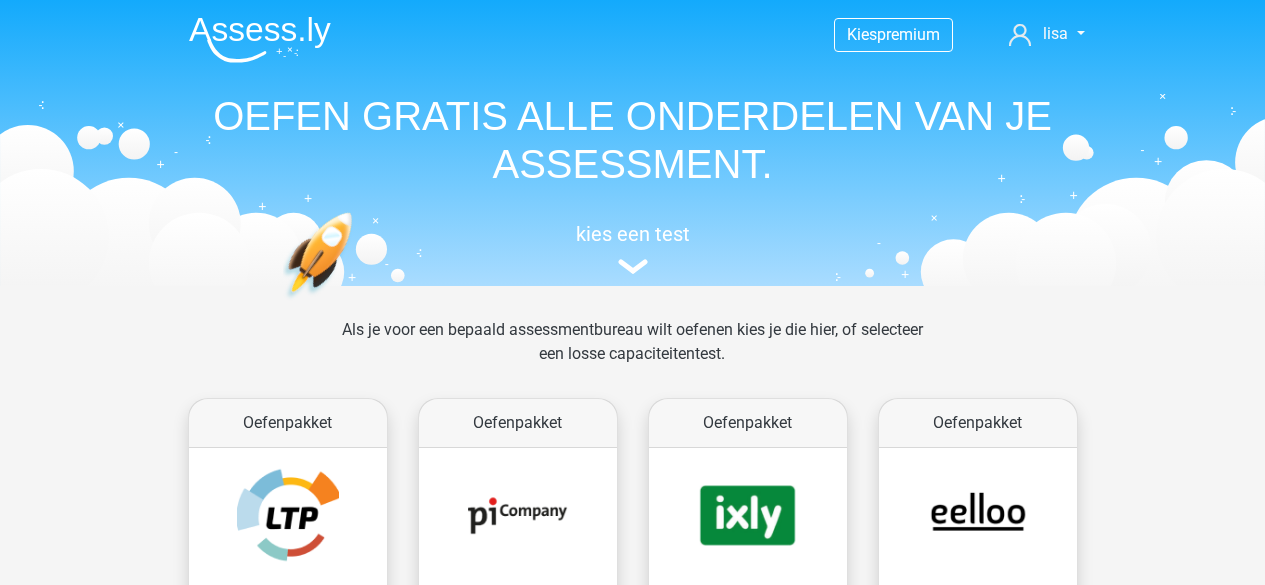 scroll, scrollTop: 0, scrollLeft: 0, axis: both 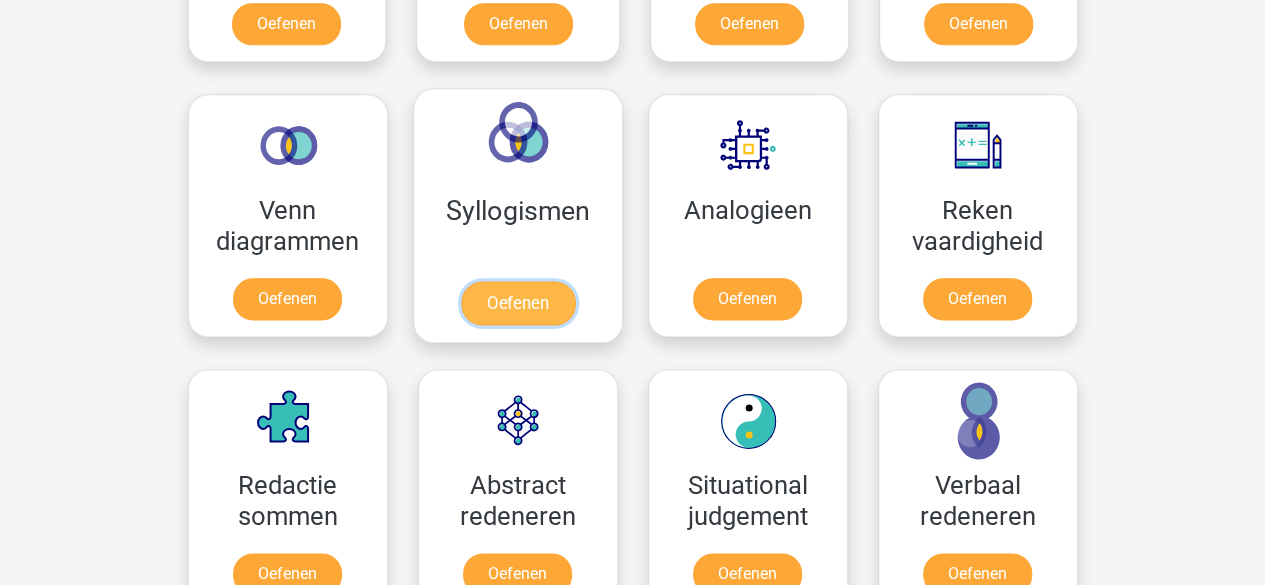 click on "Oefenen" at bounding box center (517, 303) 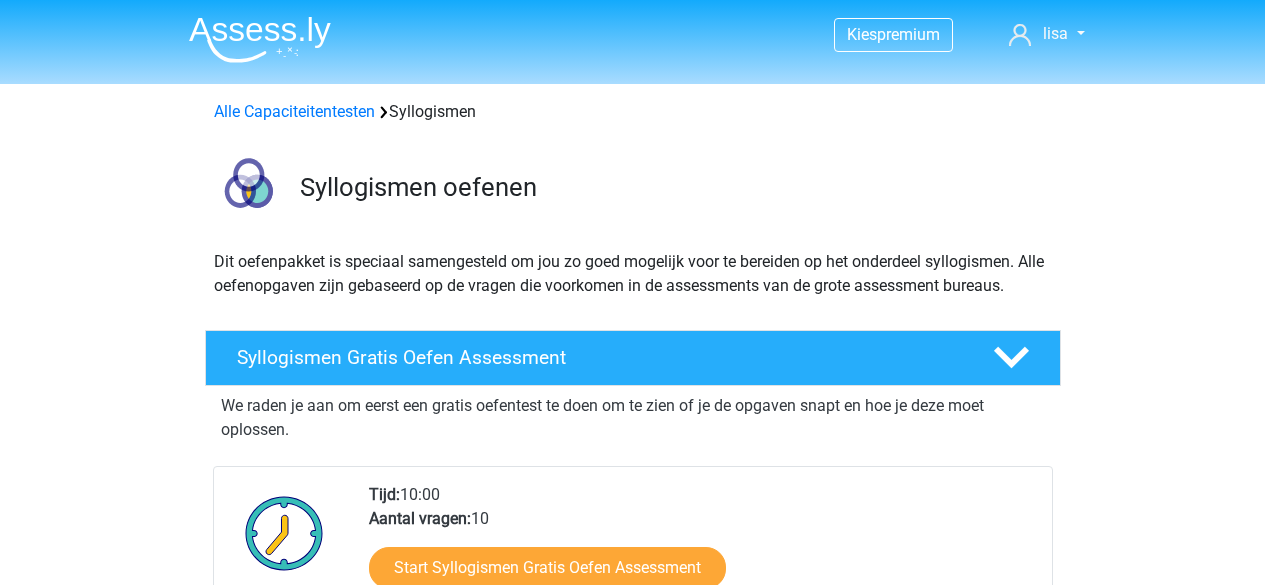 scroll, scrollTop: 0, scrollLeft: 0, axis: both 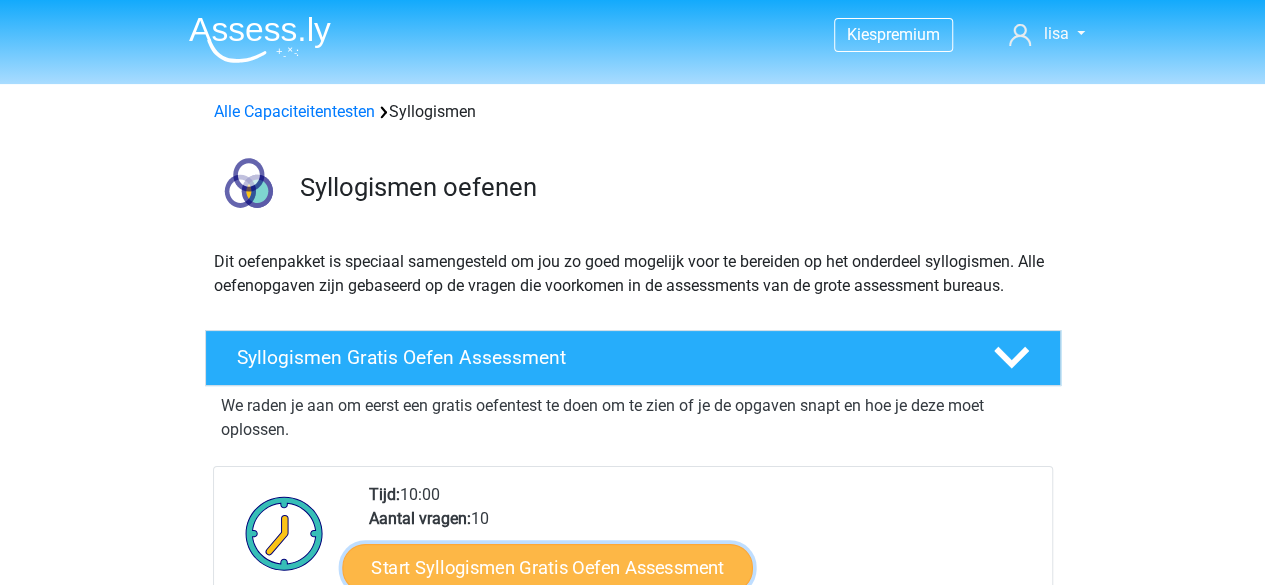 click on "Start Syllogismen
Gratis Oefen Assessment" at bounding box center [547, 567] 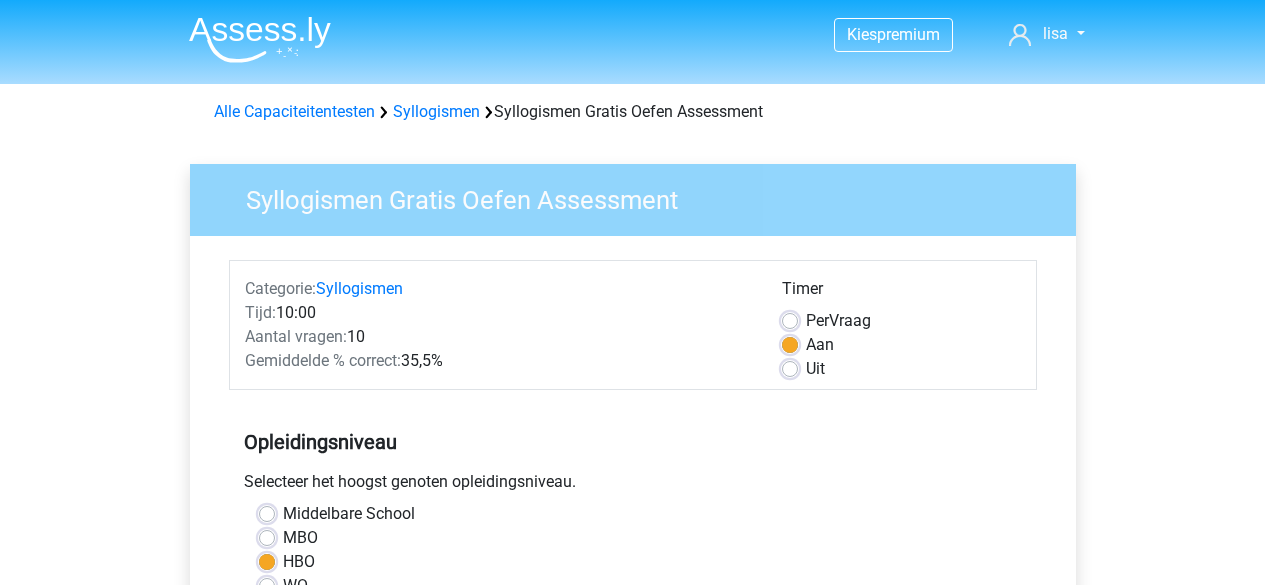scroll, scrollTop: 0, scrollLeft: 0, axis: both 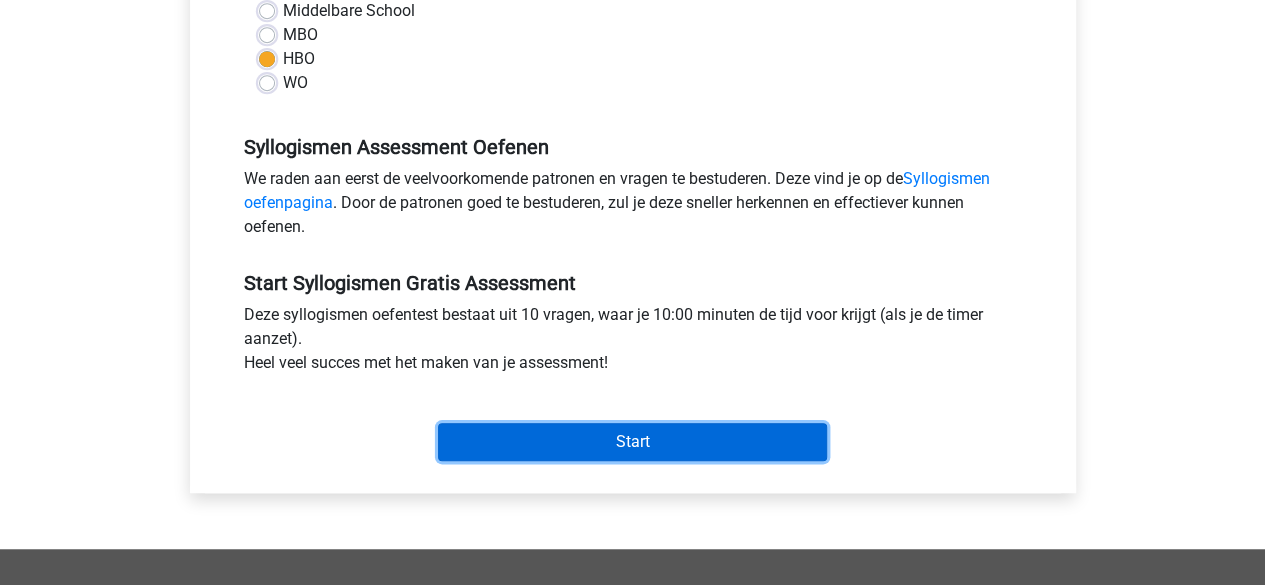 click on "Start" at bounding box center [632, 442] 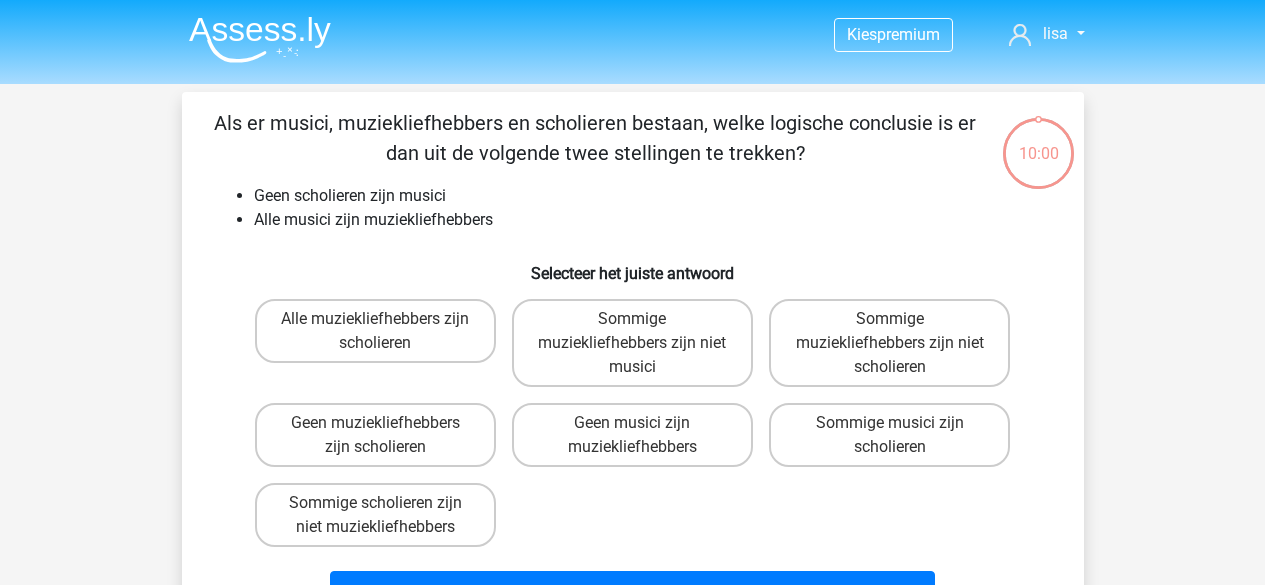 scroll, scrollTop: 0, scrollLeft: 0, axis: both 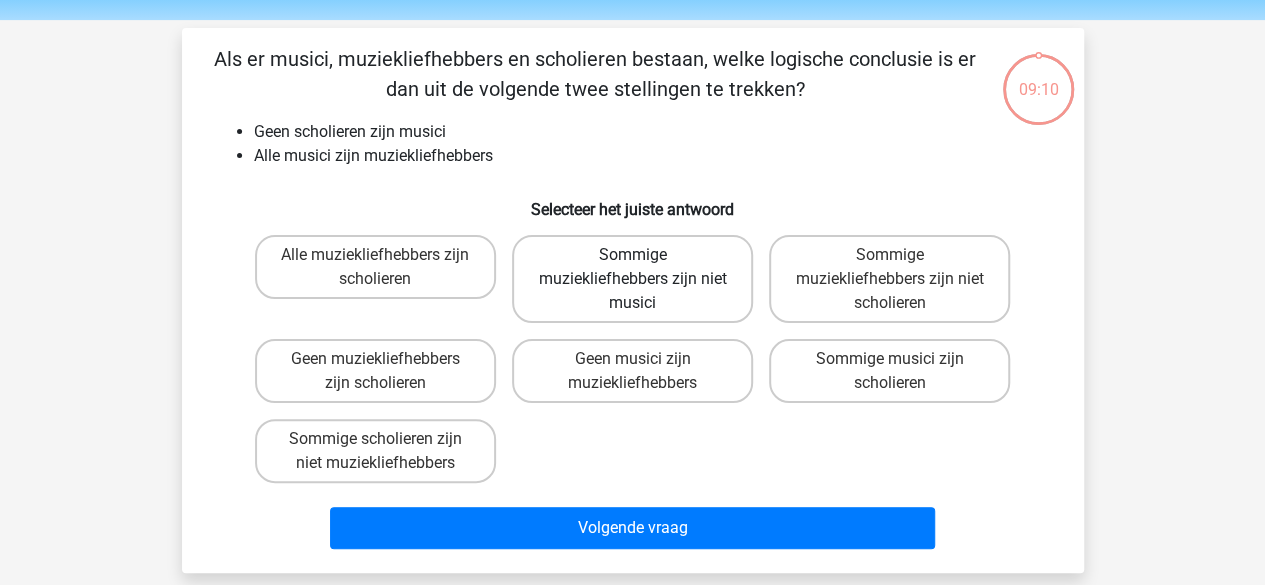 click on "Sommige muziekliefhebbers zijn niet musici" at bounding box center (632, 279) 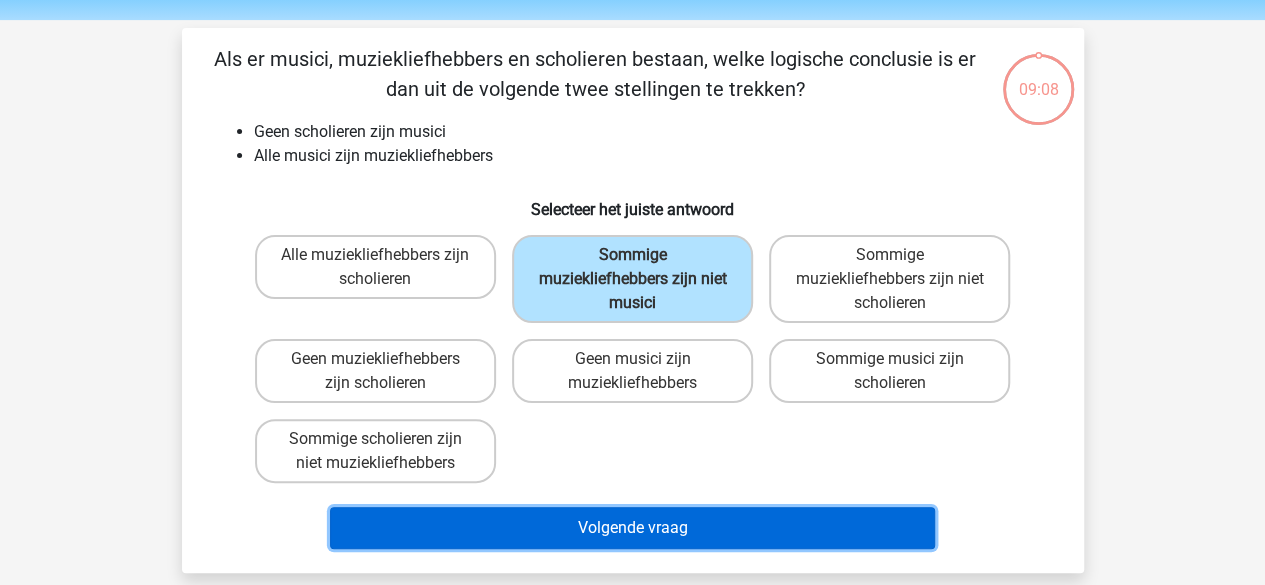 click on "Volgende vraag" at bounding box center (632, 528) 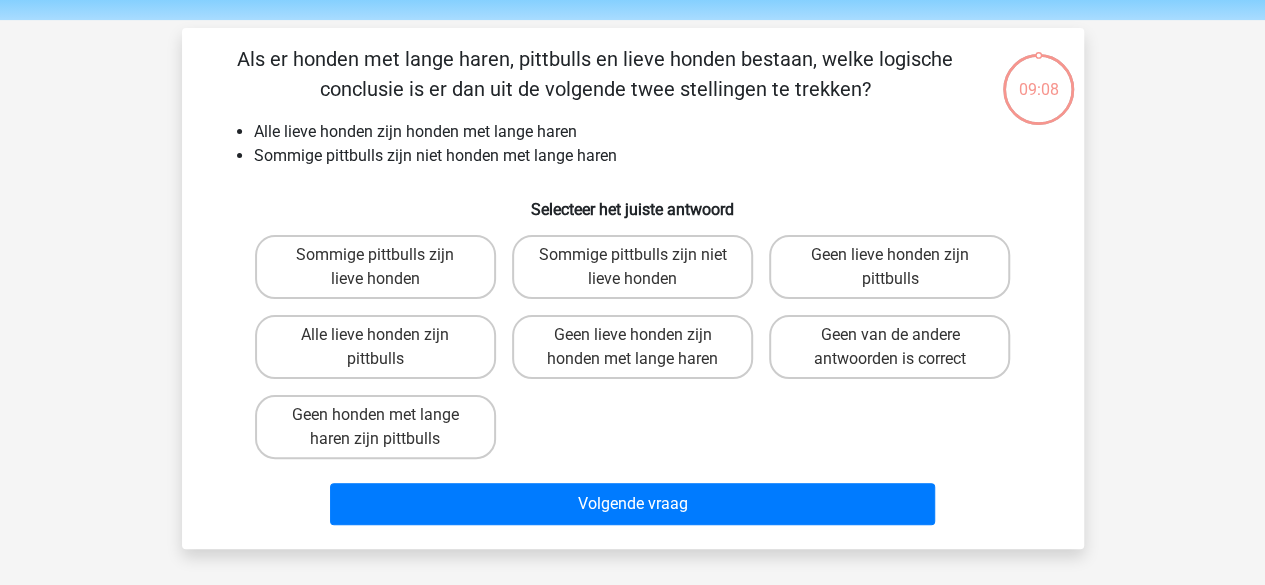 scroll, scrollTop: 92, scrollLeft: 0, axis: vertical 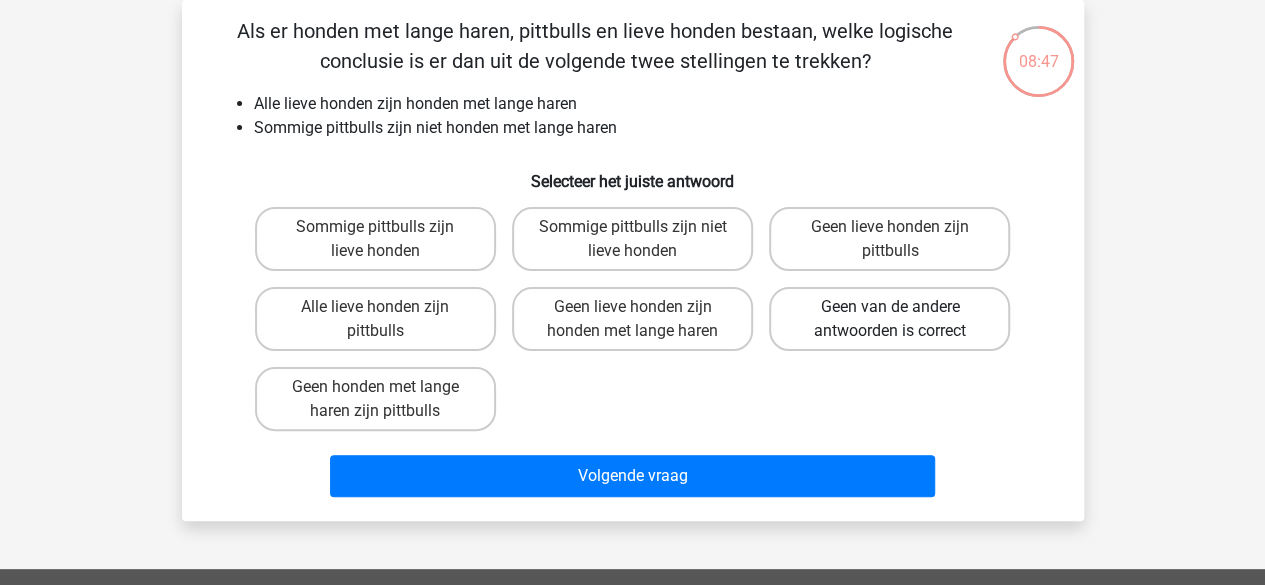 click on "Geen van de andere antwoorden is correct" at bounding box center [889, 319] 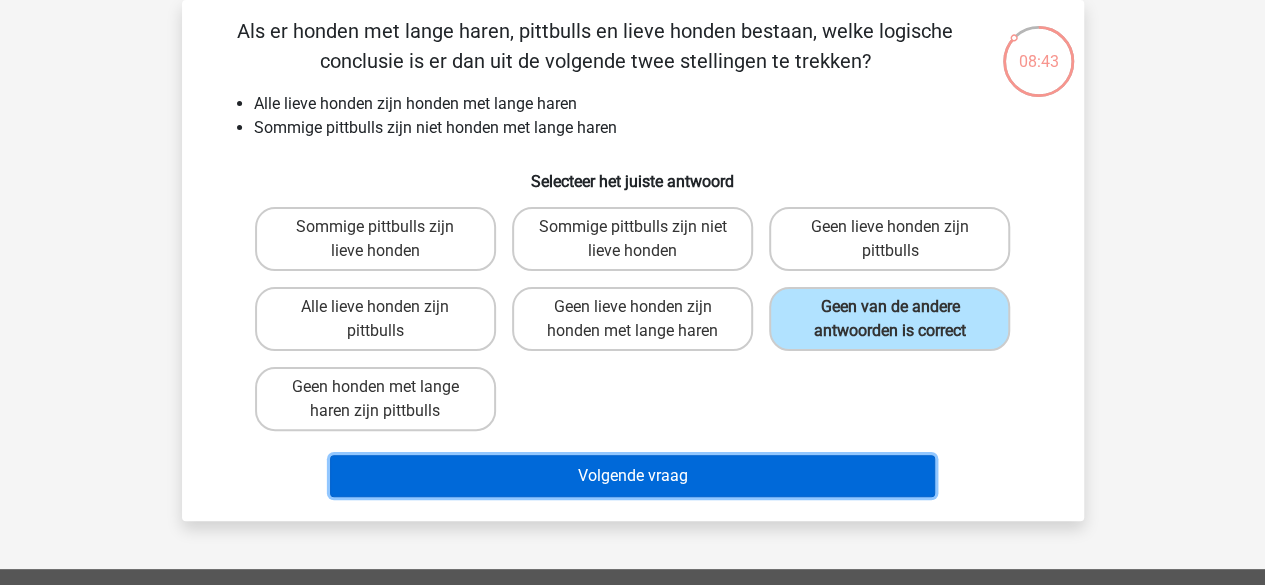 click on "Volgende vraag" at bounding box center (632, 476) 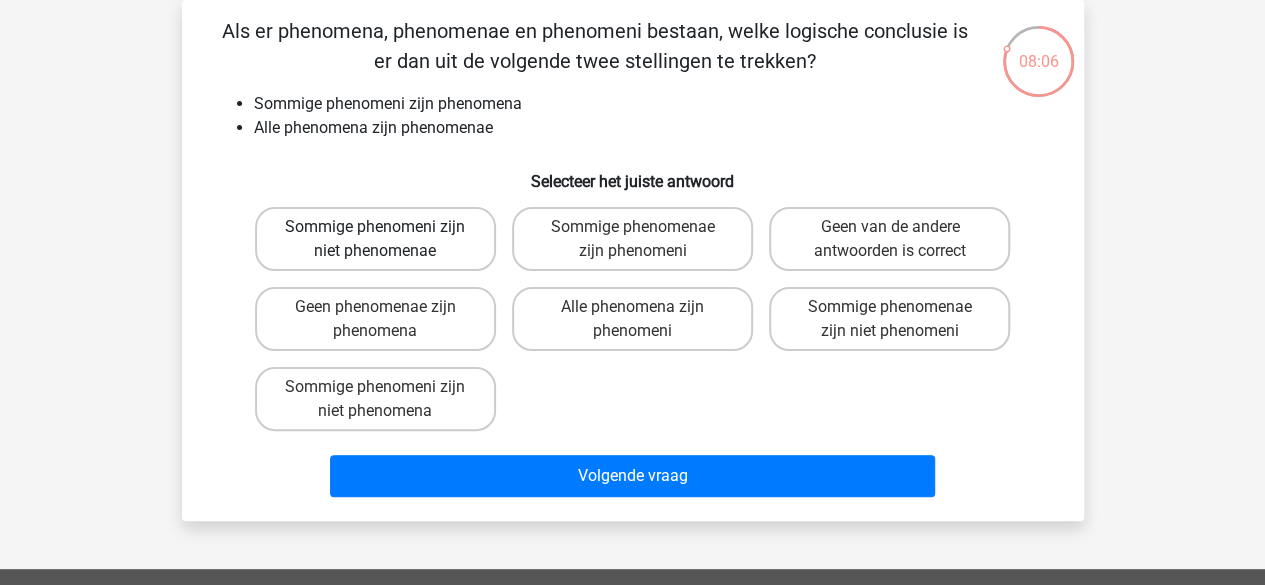 click on "Sommige phenomeni zijn niet phenomenae" at bounding box center [375, 239] 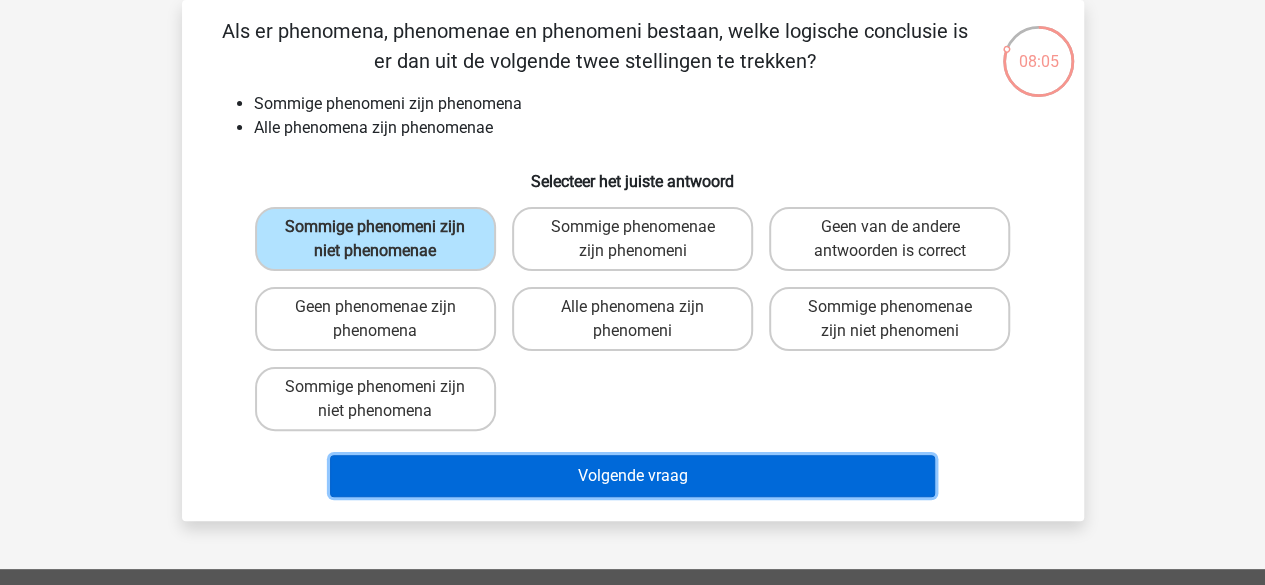 click on "Volgende vraag" at bounding box center [632, 476] 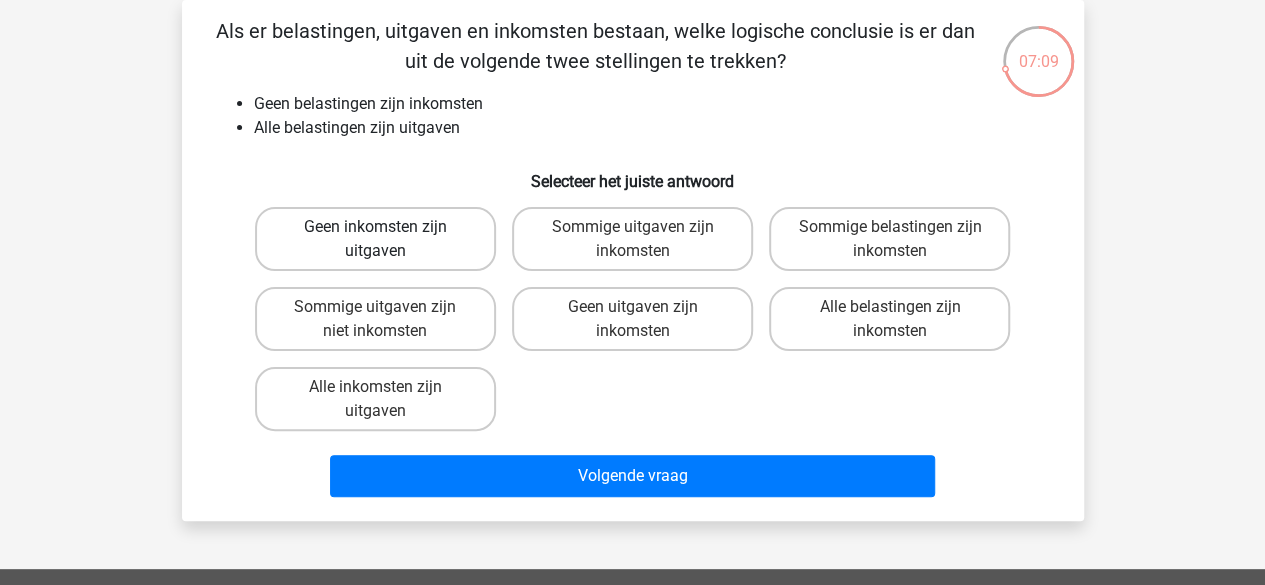 click on "Geen inkomsten zijn uitgaven" at bounding box center (375, 239) 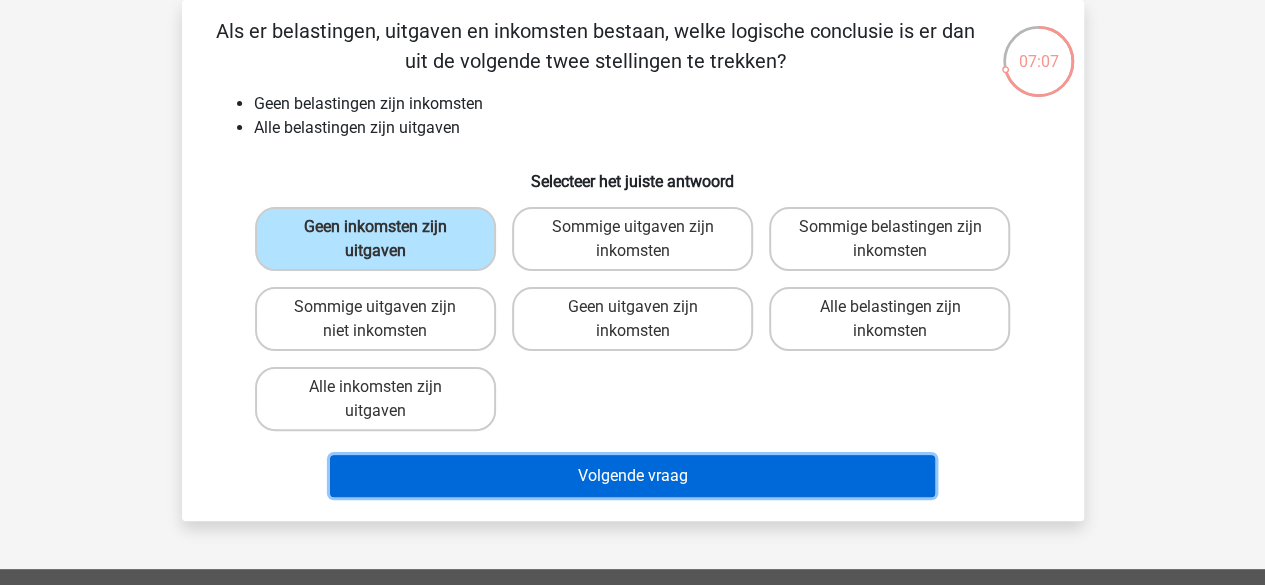 click on "Volgende vraag" at bounding box center [632, 476] 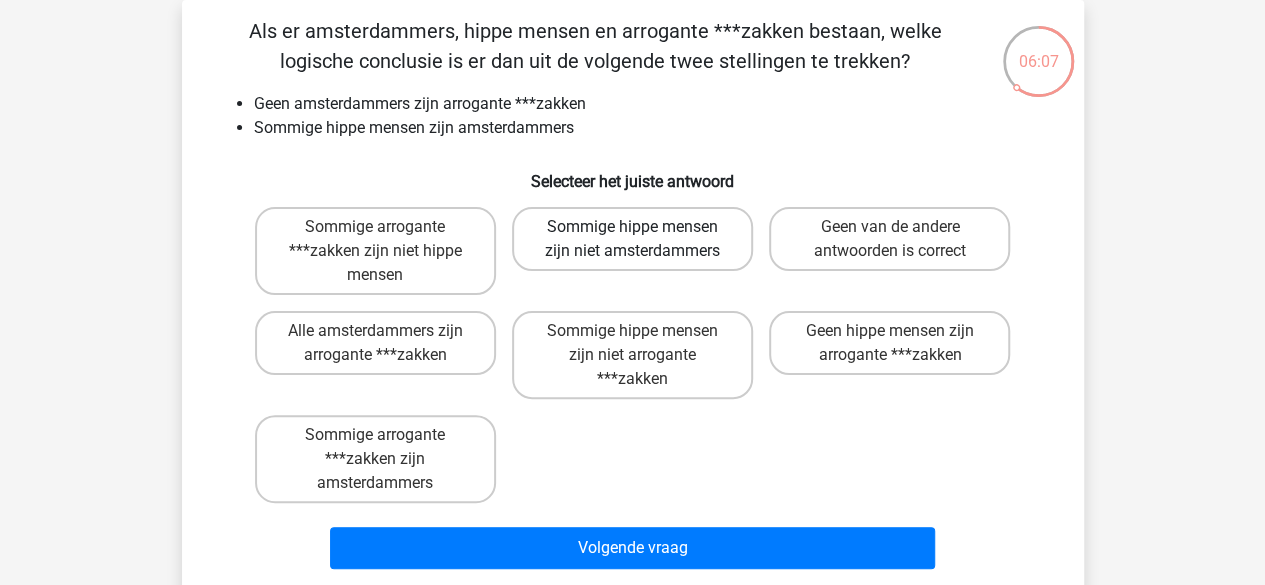 click on "Sommige hippe mensen zijn niet amsterdammers" at bounding box center [632, 239] 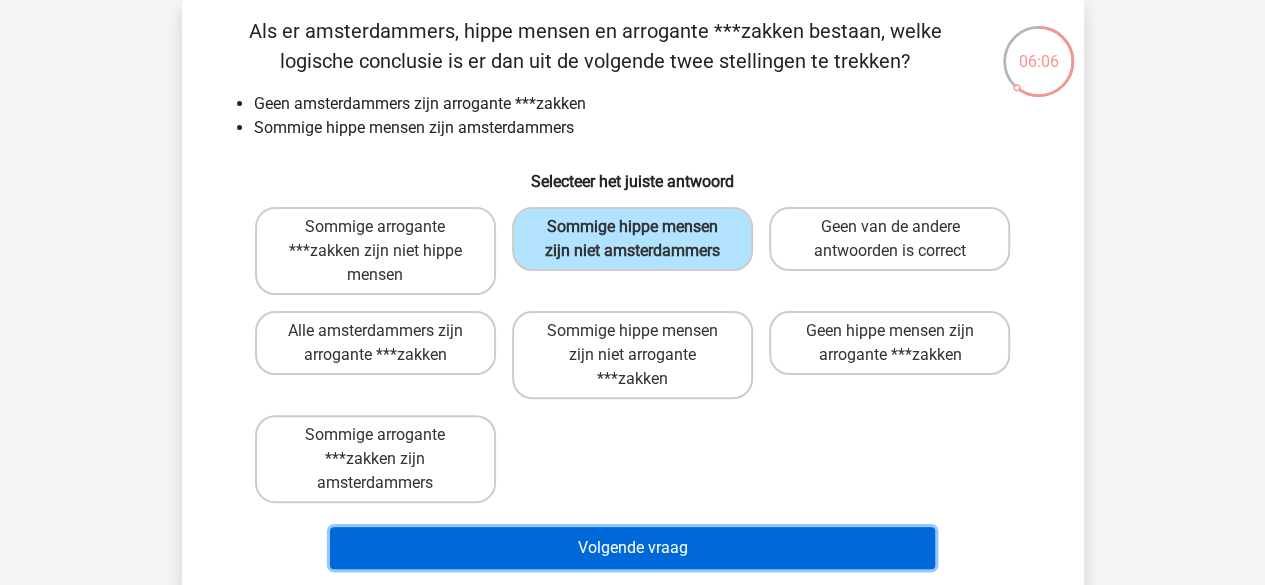 click on "Volgende vraag" at bounding box center [632, 548] 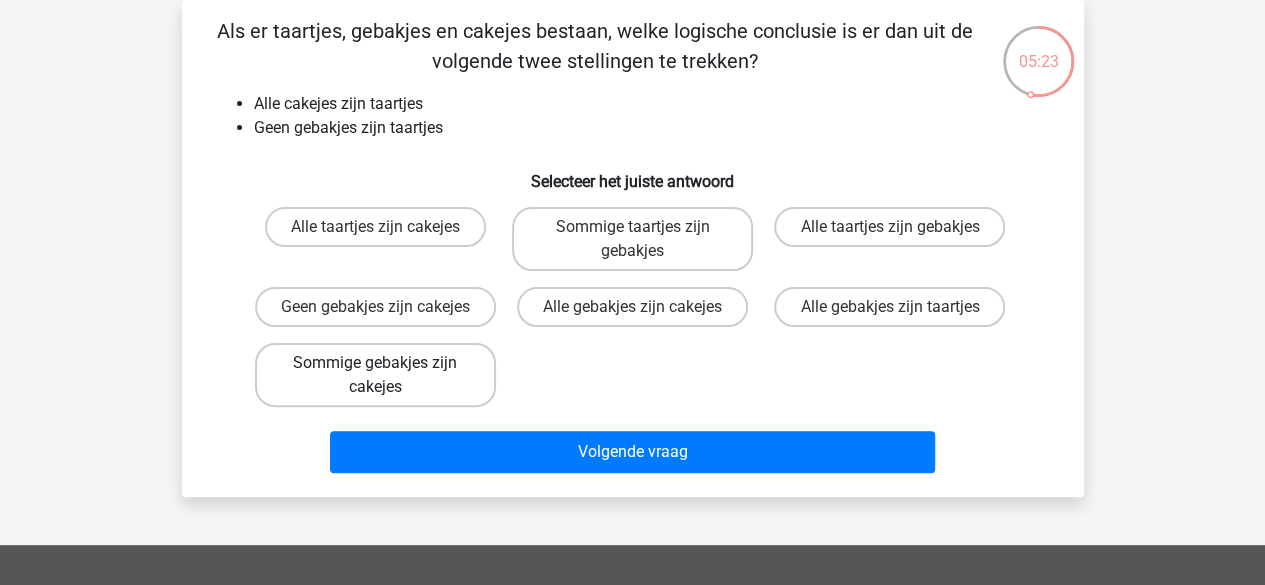 click on "Sommige gebakjes zijn cakejes" at bounding box center [375, 375] 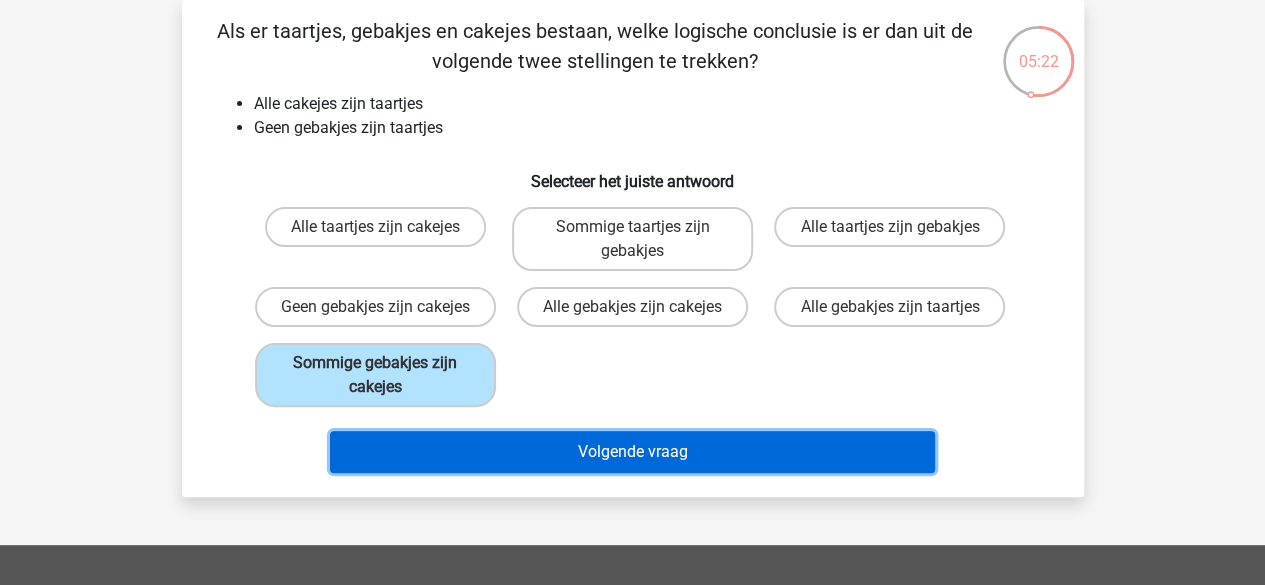 click on "Volgende vraag" at bounding box center (632, 452) 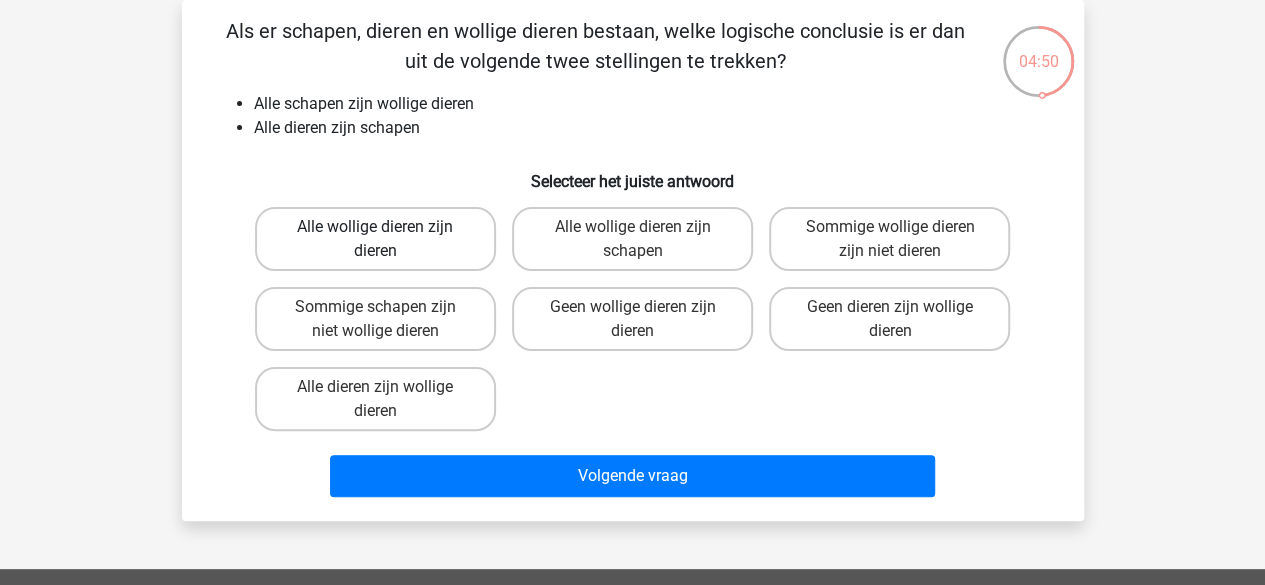 click on "Alle wollige dieren zijn dieren" at bounding box center (375, 239) 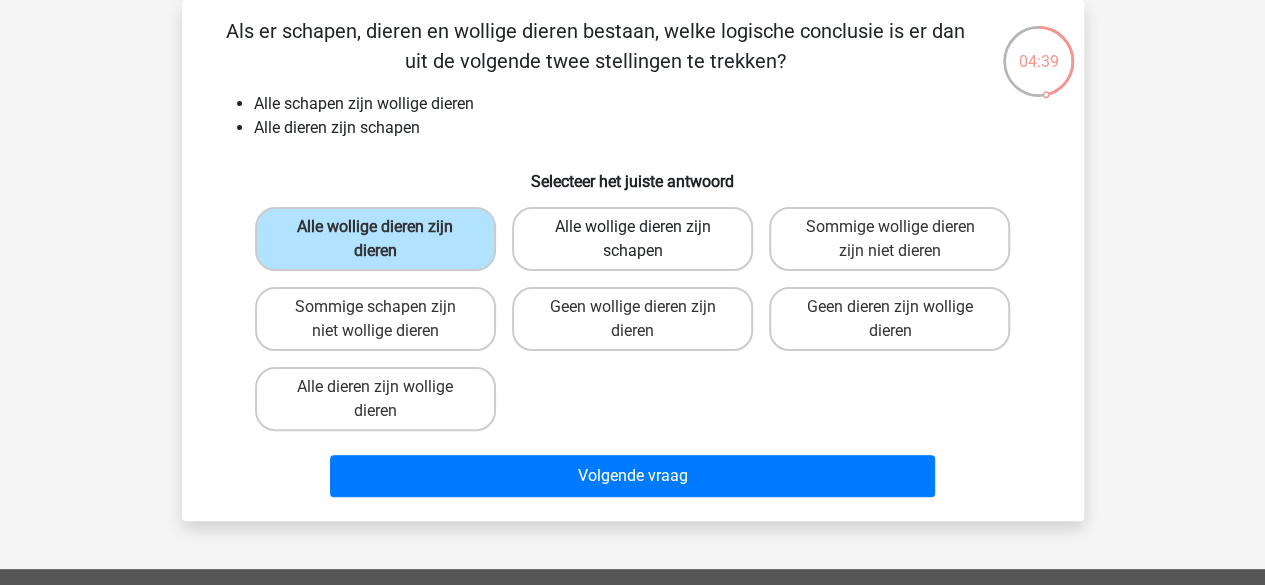 click on "Alle wollige dieren zijn schapen" at bounding box center [632, 239] 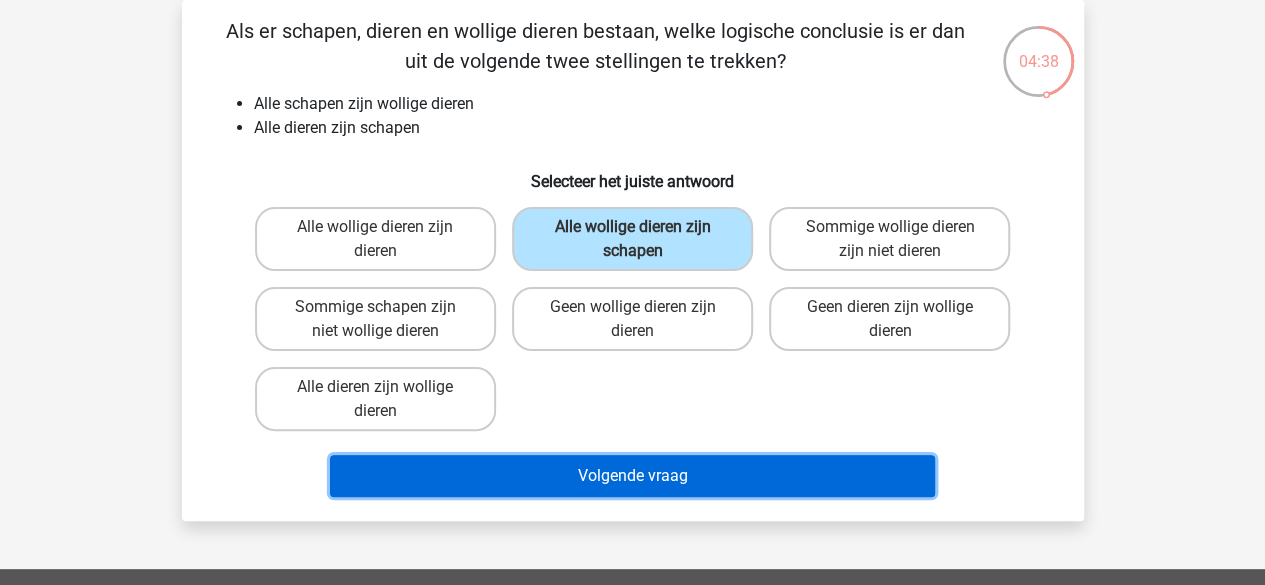 click on "Volgende vraag" at bounding box center [632, 476] 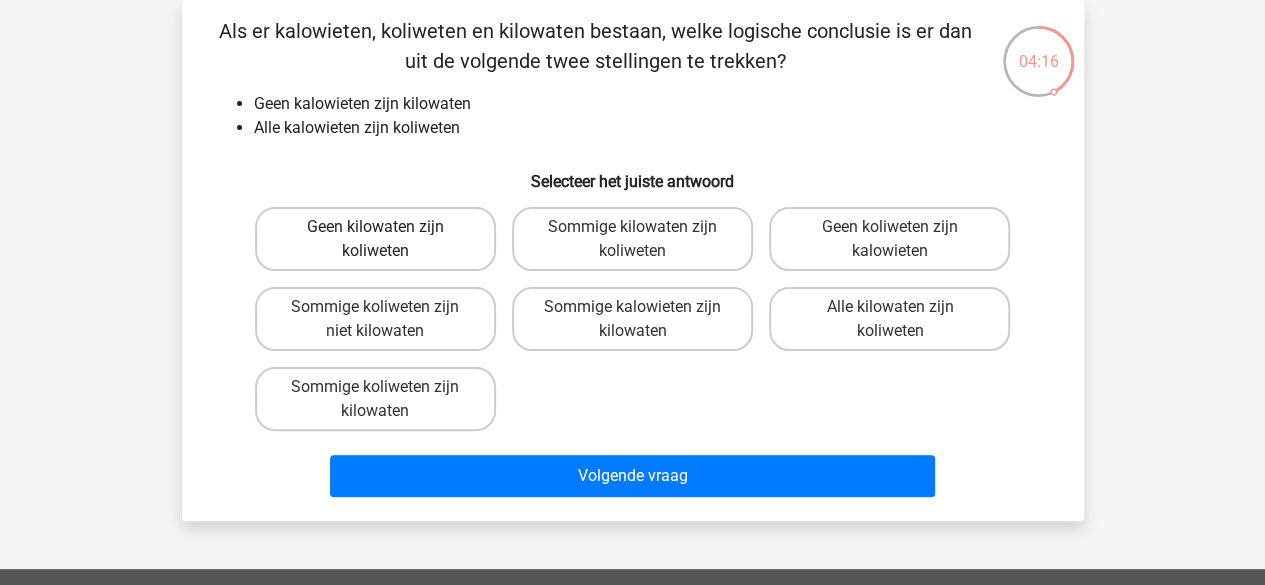 click on "Geen kilowaten zijn koliweten" at bounding box center (375, 239) 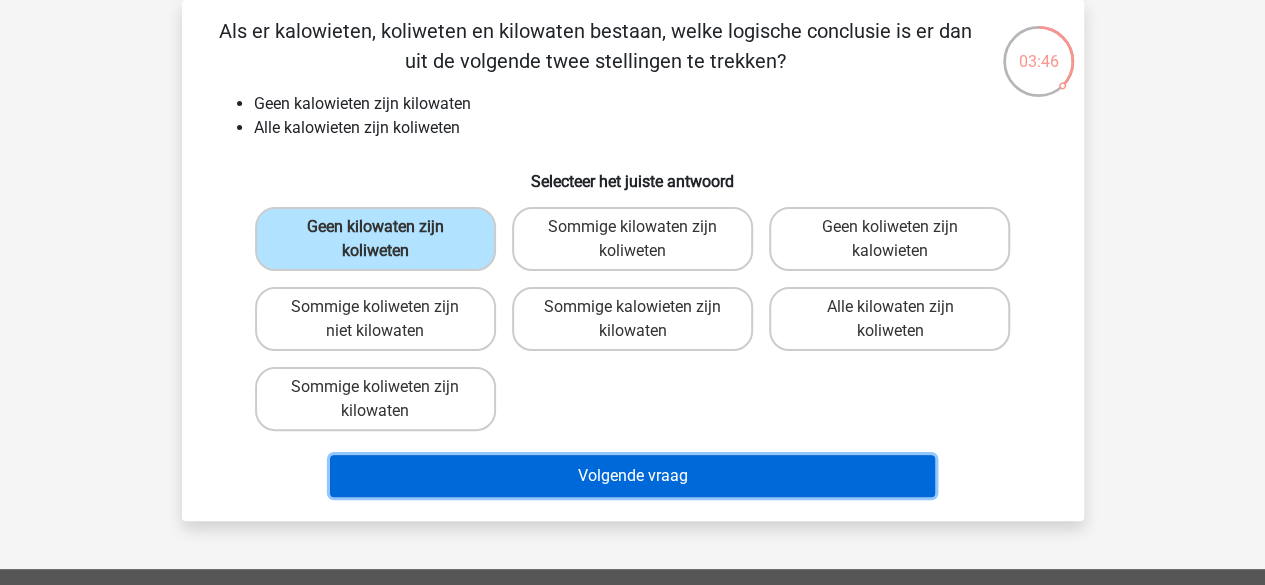 click on "Volgende vraag" at bounding box center [632, 476] 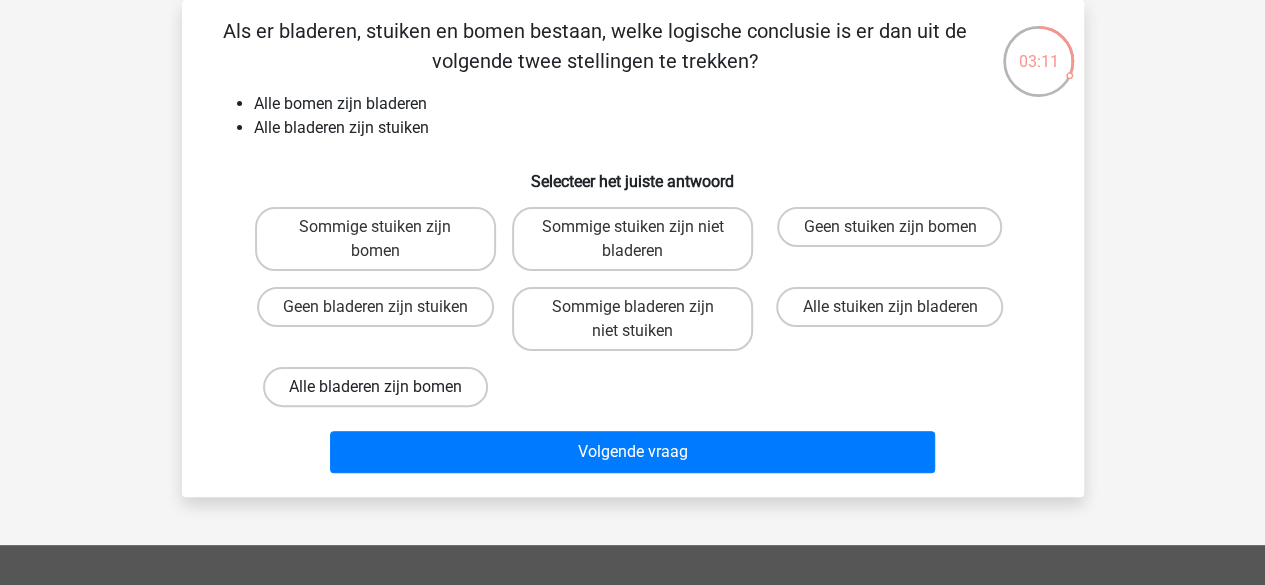 click on "Alle bladeren zijn bomen" at bounding box center (375, 387) 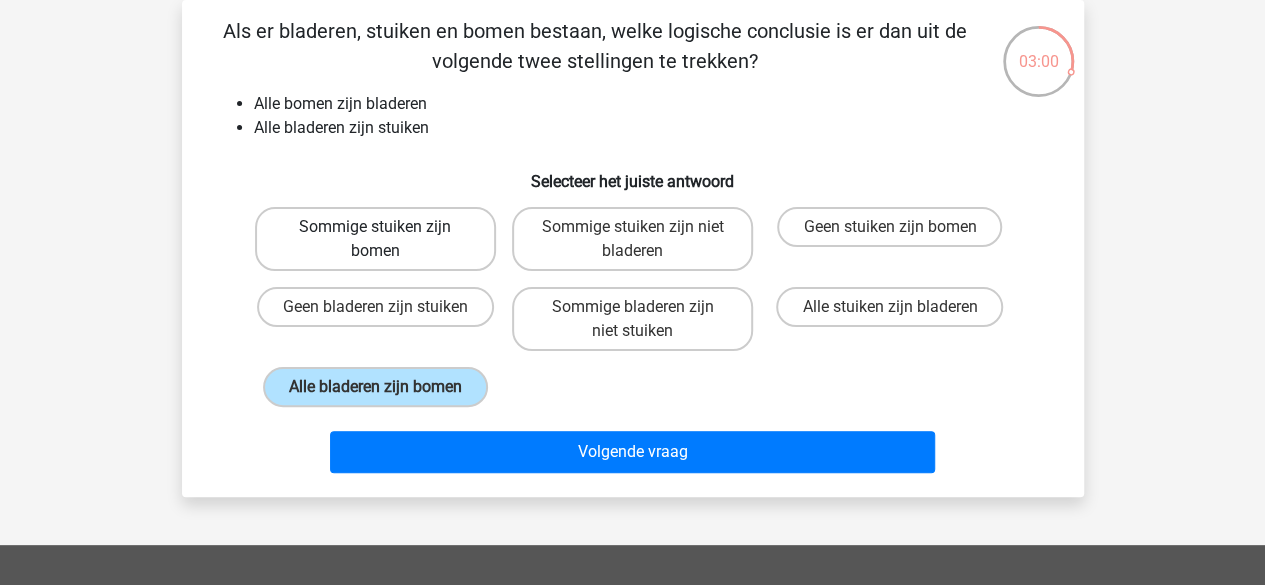 click on "Sommige stuiken zijn bomen" at bounding box center [375, 239] 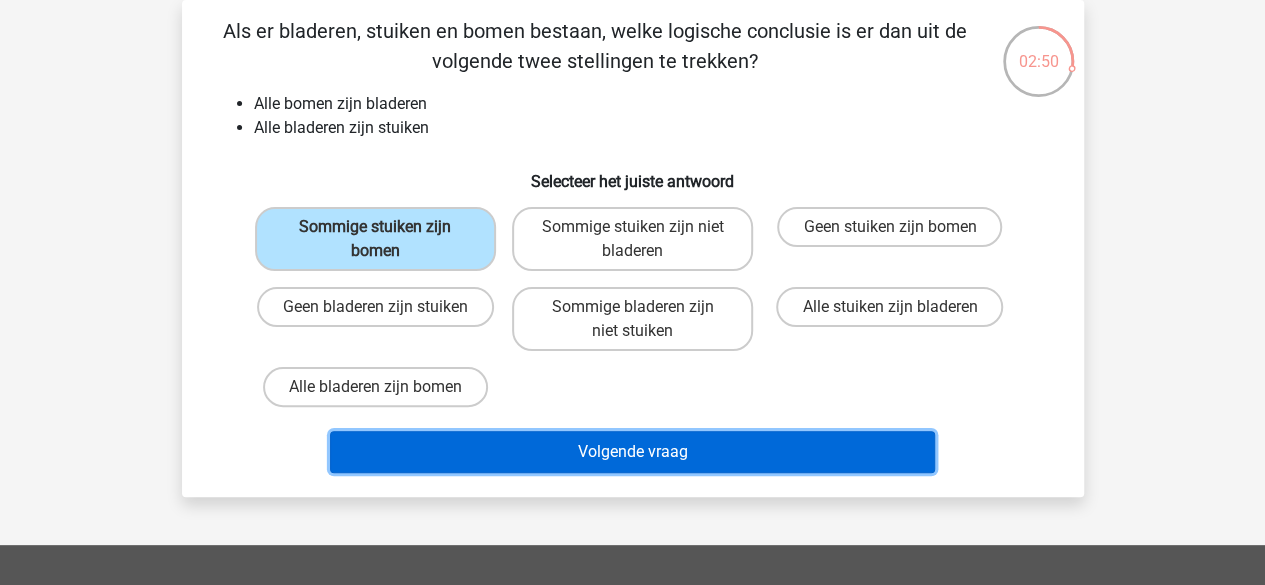 click on "Volgende vraag" at bounding box center (632, 452) 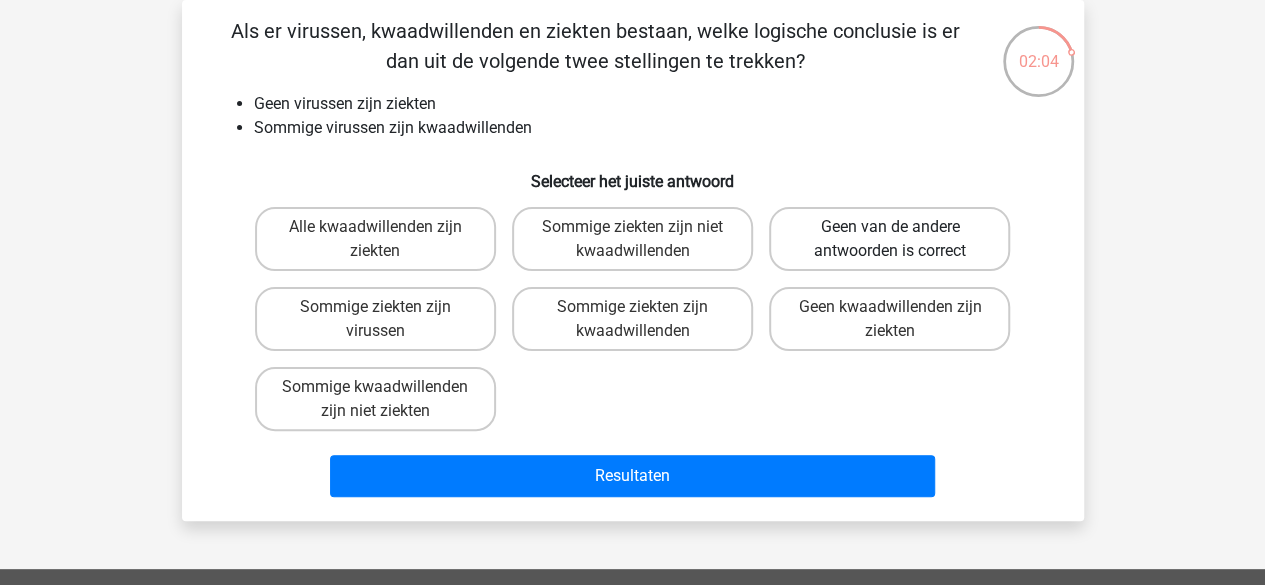 click on "Geen van de andere antwoorden is correct" at bounding box center (889, 239) 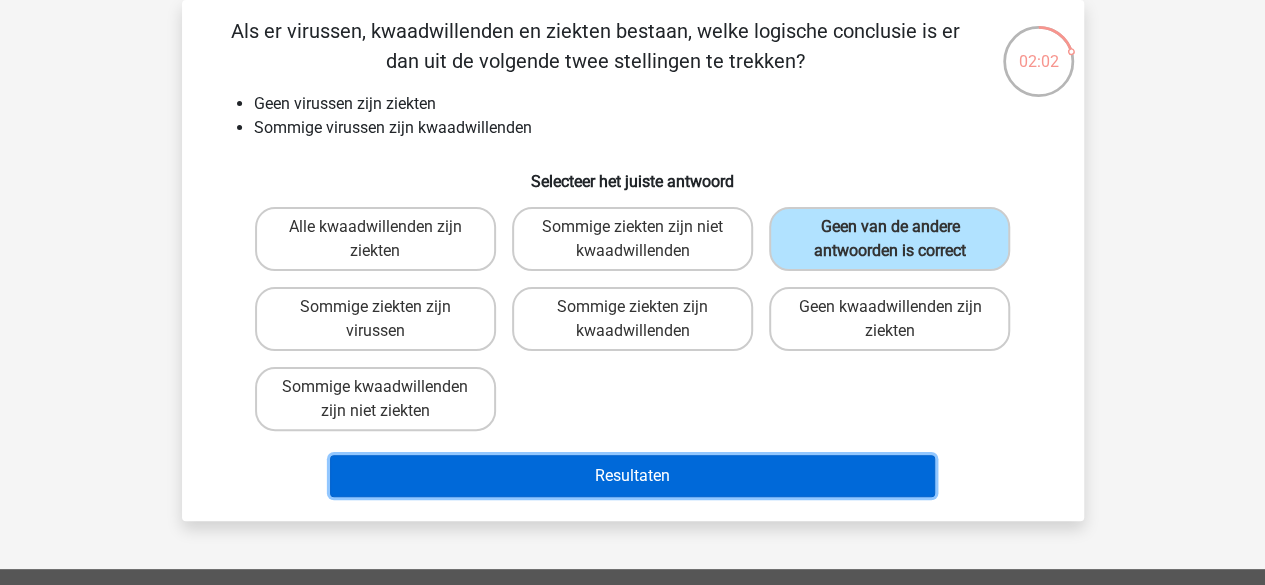 click on "Resultaten" at bounding box center (632, 476) 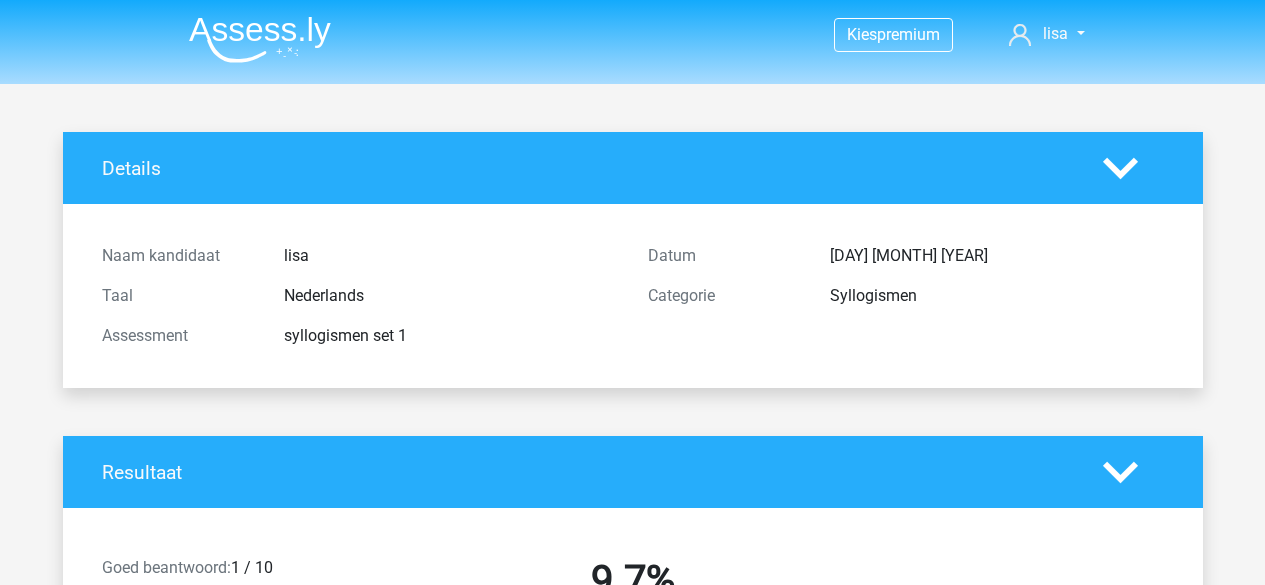 scroll, scrollTop: 0, scrollLeft: 0, axis: both 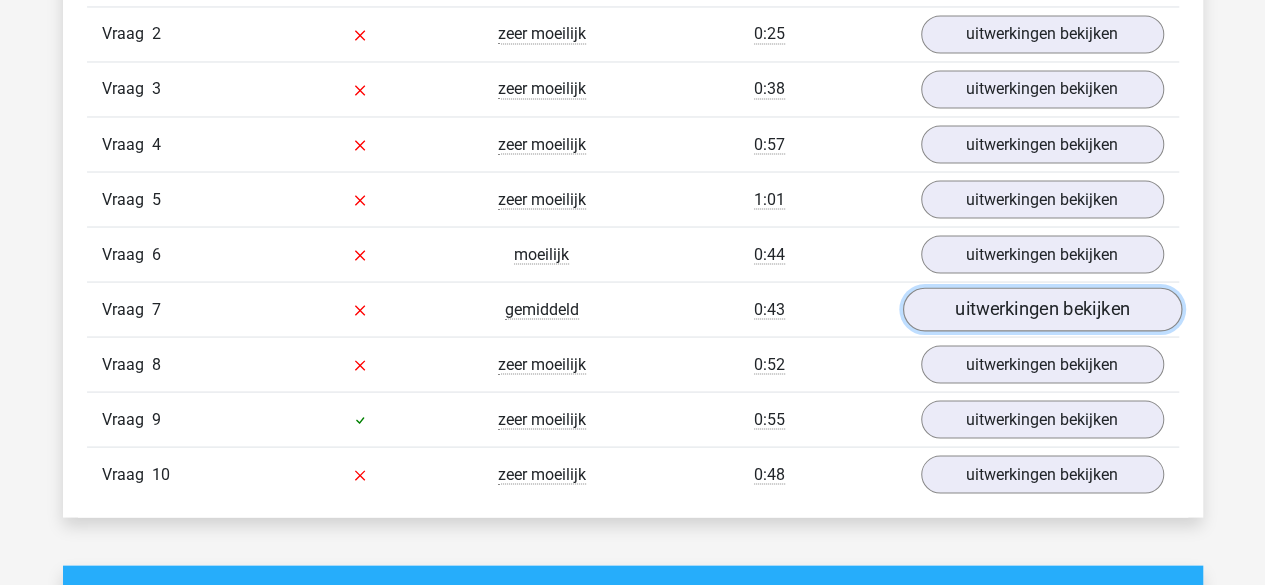 click on "uitwerkingen bekijken" at bounding box center [1041, 310] 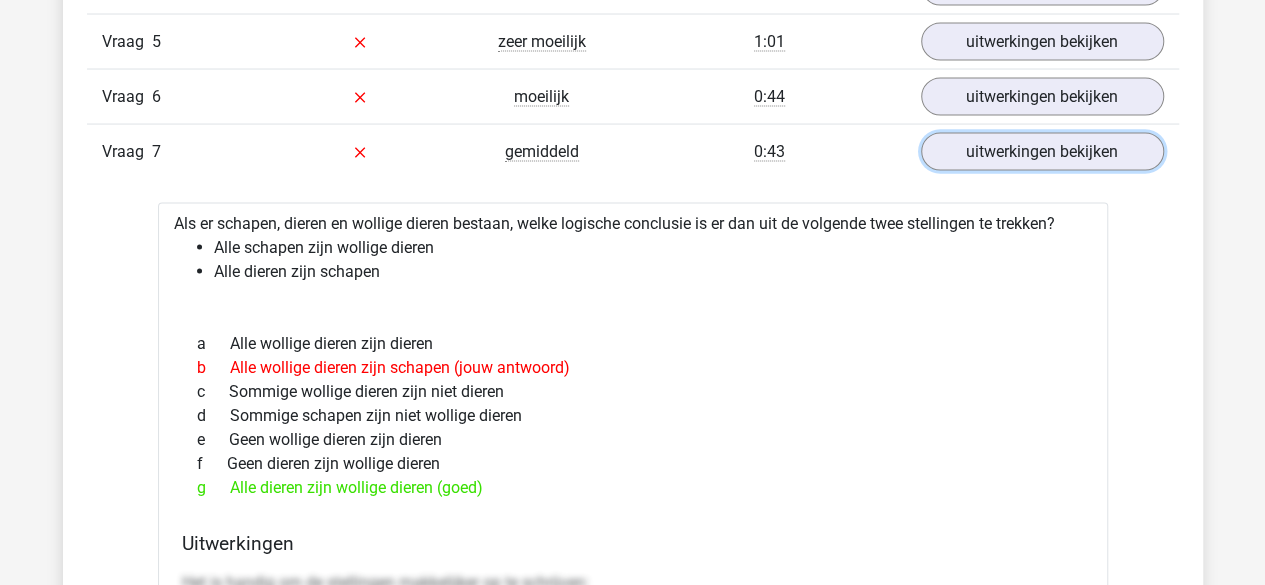 scroll, scrollTop: 1902, scrollLeft: 0, axis: vertical 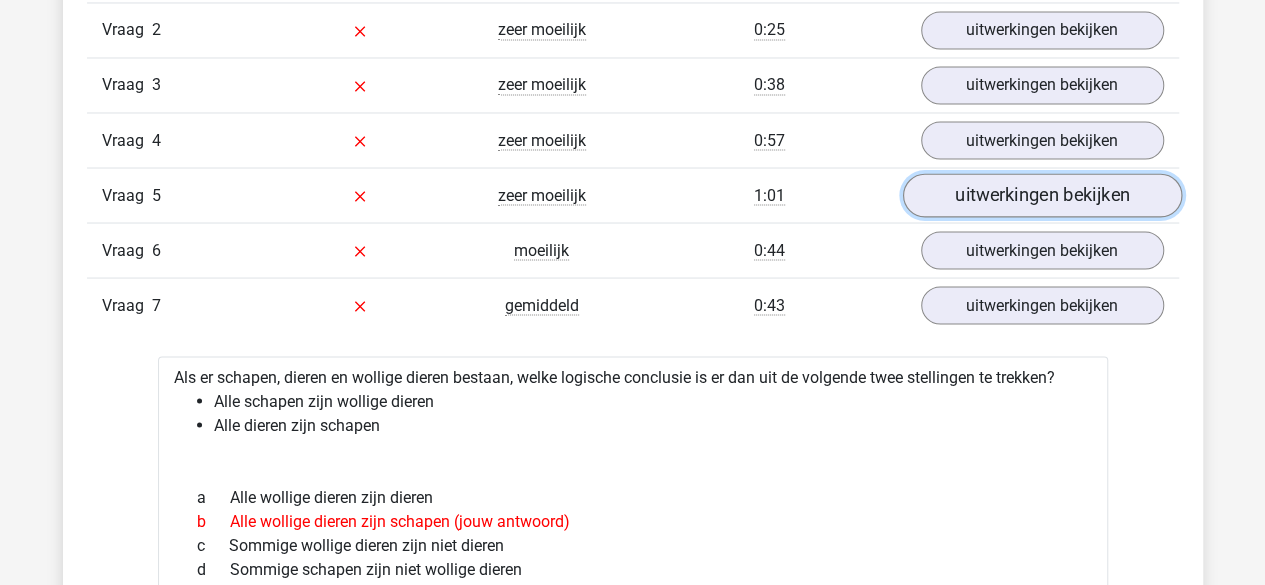 click on "uitwerkingen bekijken" at bounding box center [1041, 196] 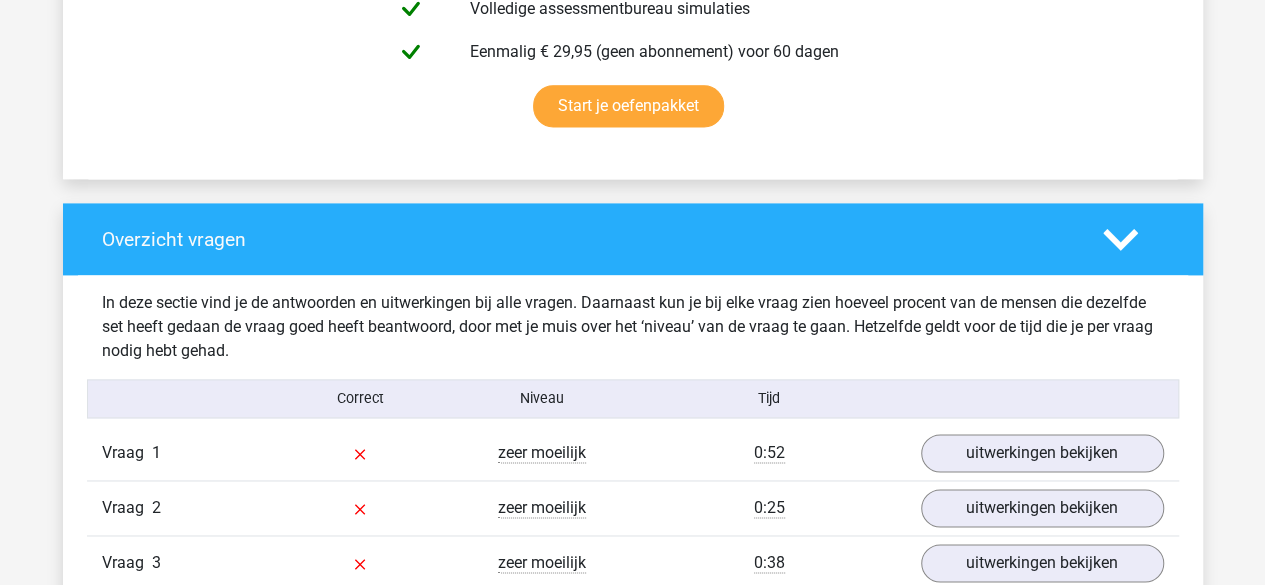 scroll, scrollTop: 0, scrollLeft: 0, axis: both 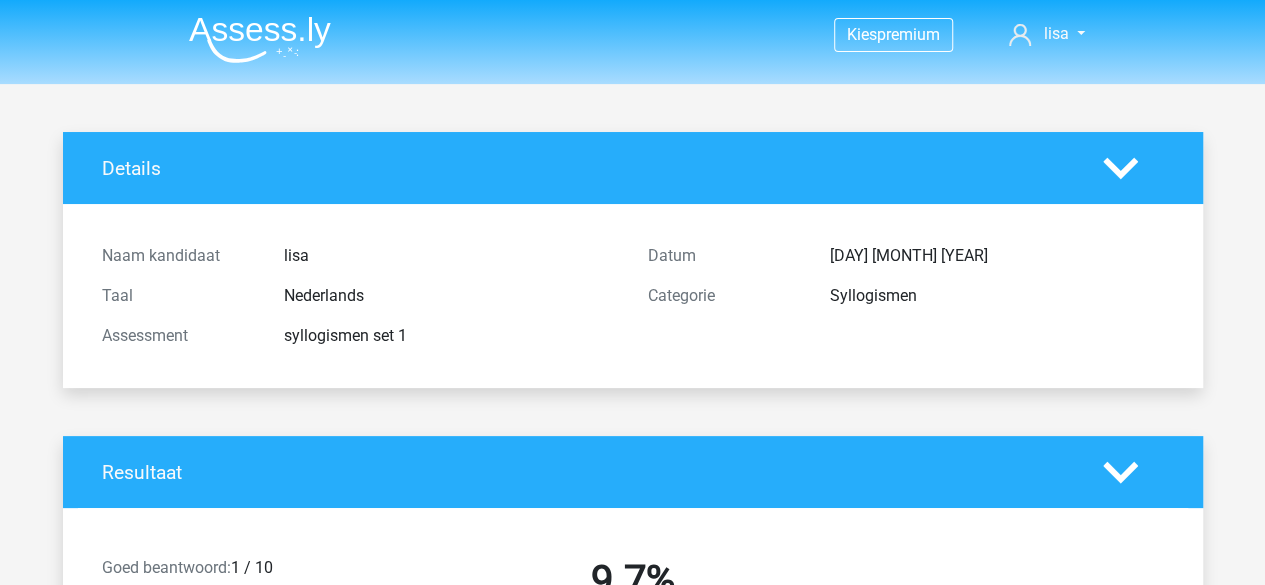 click on "Kies  premium
lisa
lisacrielaard0@gmail.com" at bounding box center [632, 42] 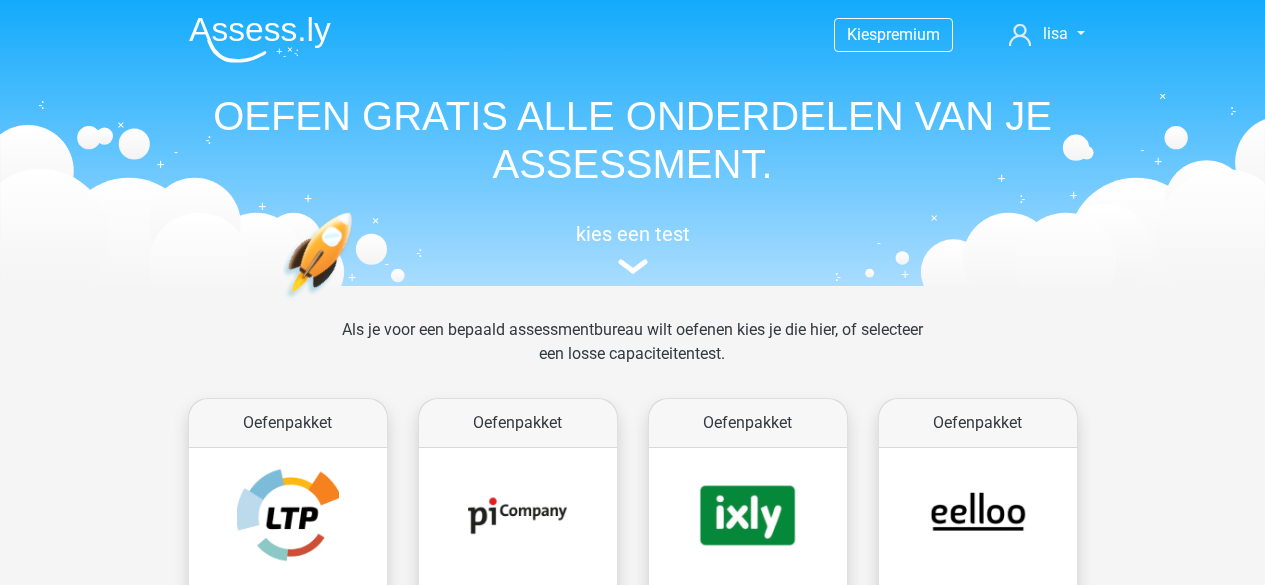 scroll, scrollTop: 0, scrollLeft: 0, axis: both 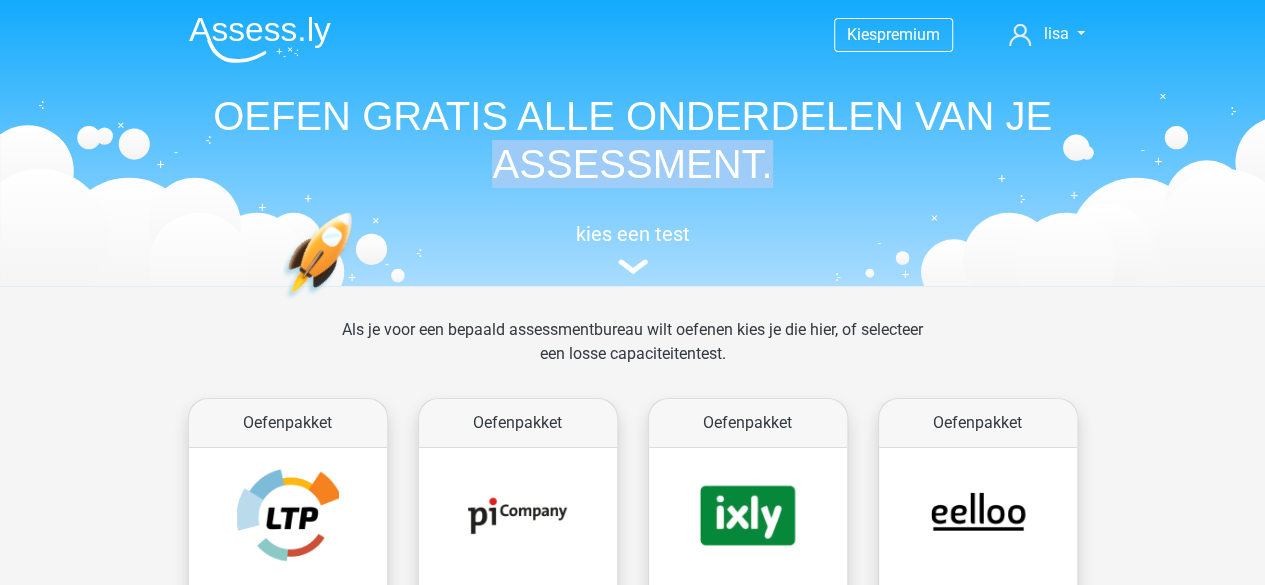 drag, startPoint x: 1263, startPoint y: 87, endPoint x: 1263, endPoint y: 166, distance: 79 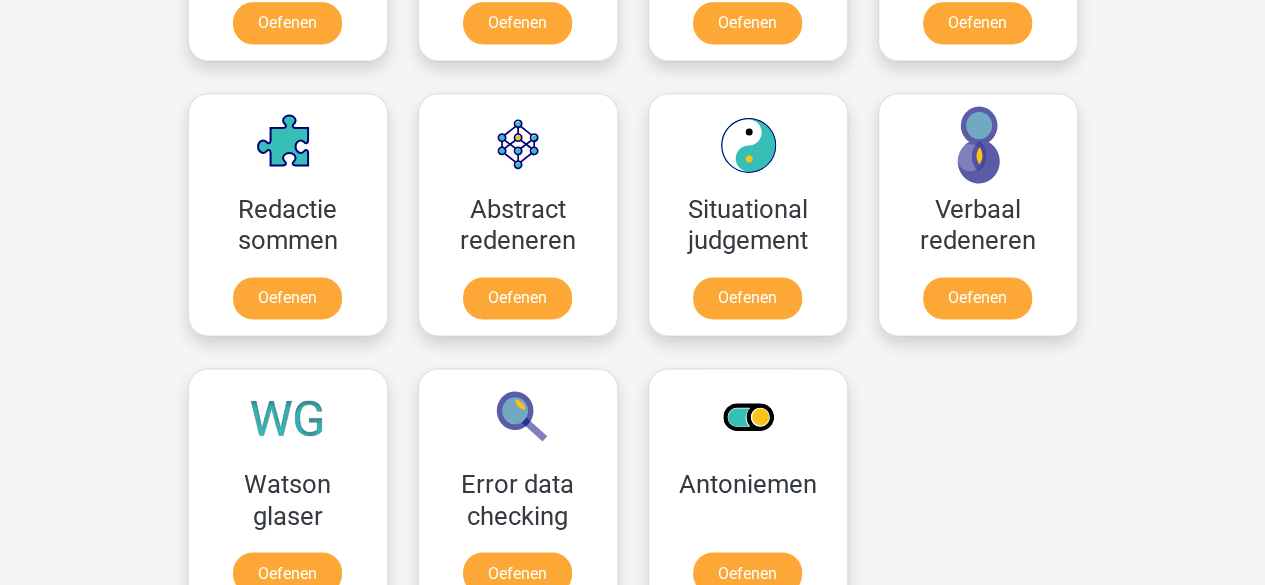 scroll, scrollTop: 1380, scrollLeft: 0, axis: vertical 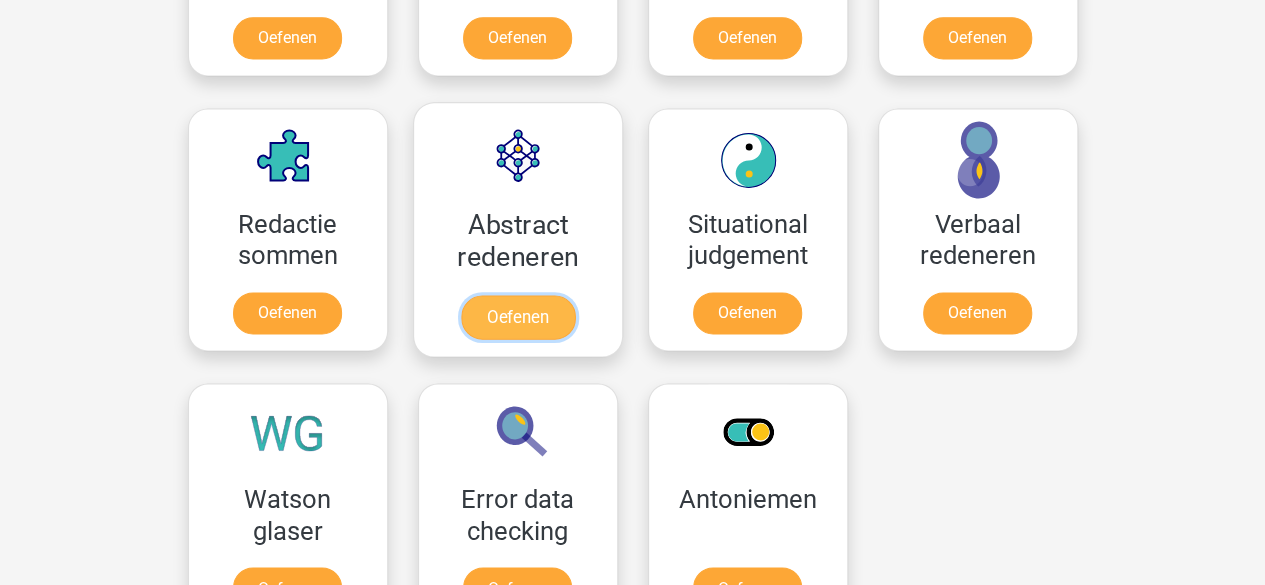 click on "Oefenen" at bounding box center (517, 317) 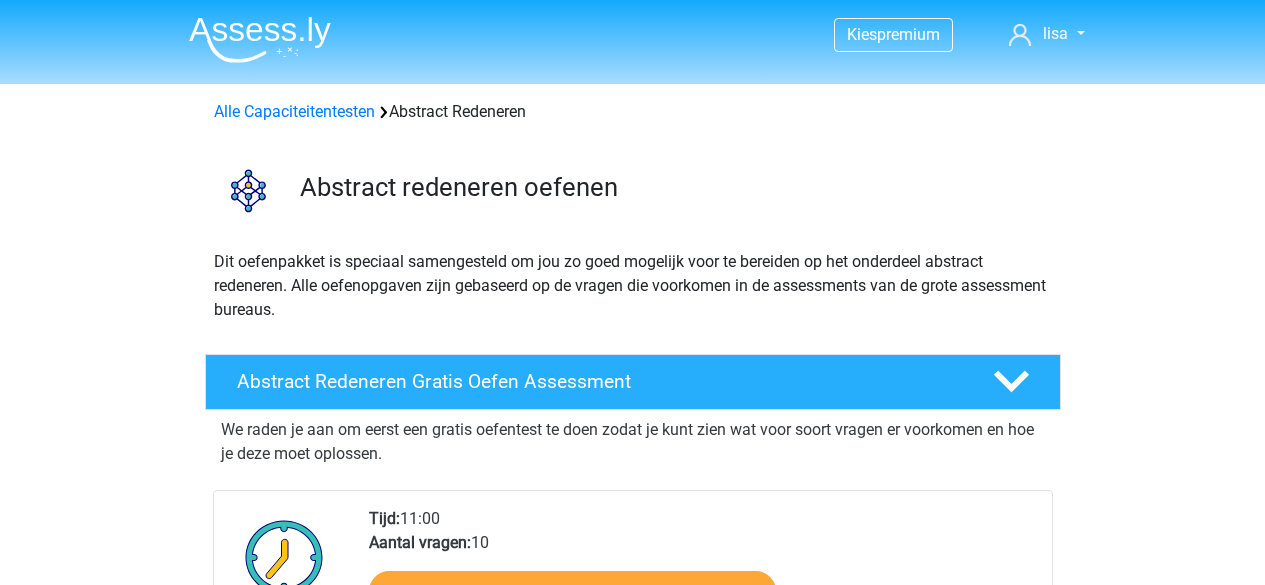 scroll, scrollTop: 0, scrollLeft: 0, axis: both 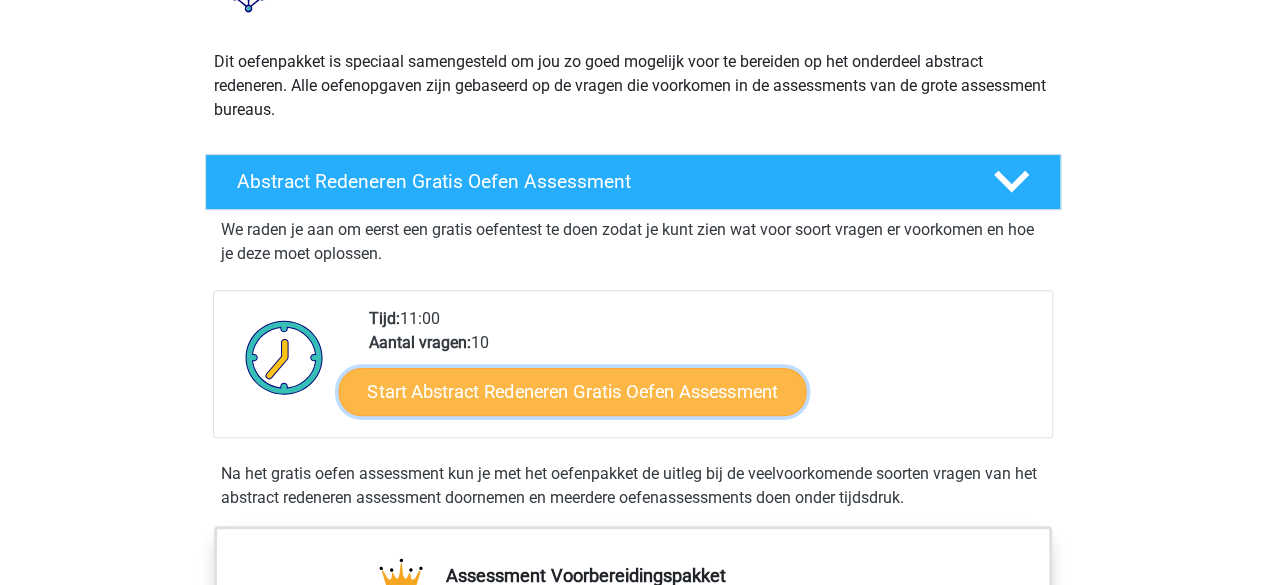 click on "Start Abstract Redeneren
Gratis Oefen Assessment" at bounding box center [572, 391] 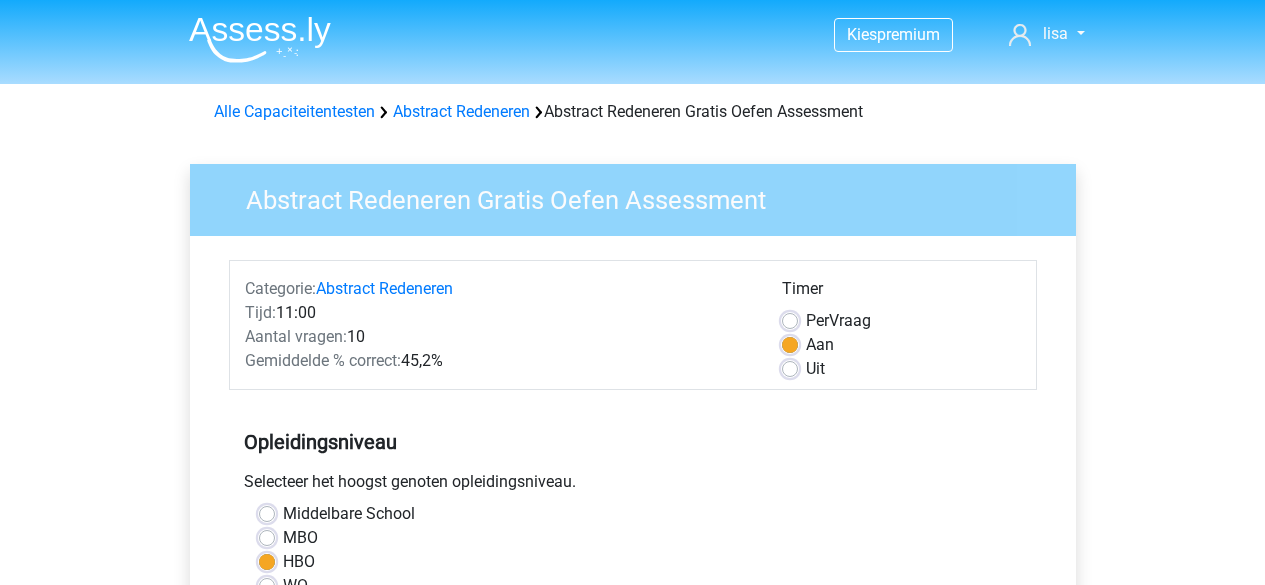 scroll, scrollTop: 0, scrollLeft: 0, axis: both 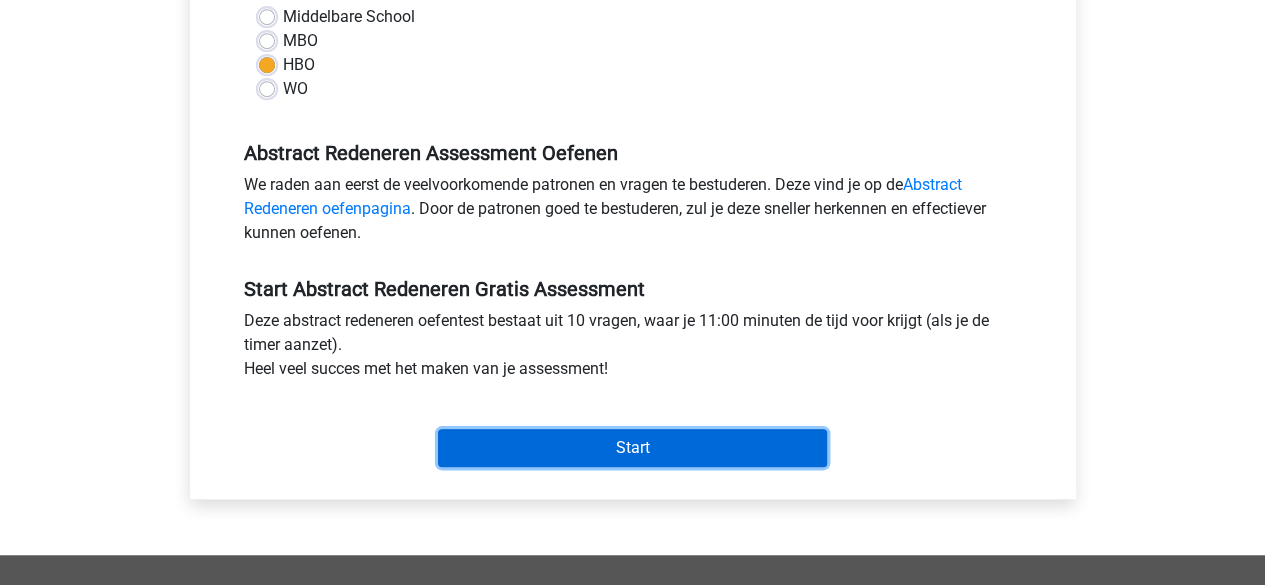 click on "Start" at bounding box center (632, 448) 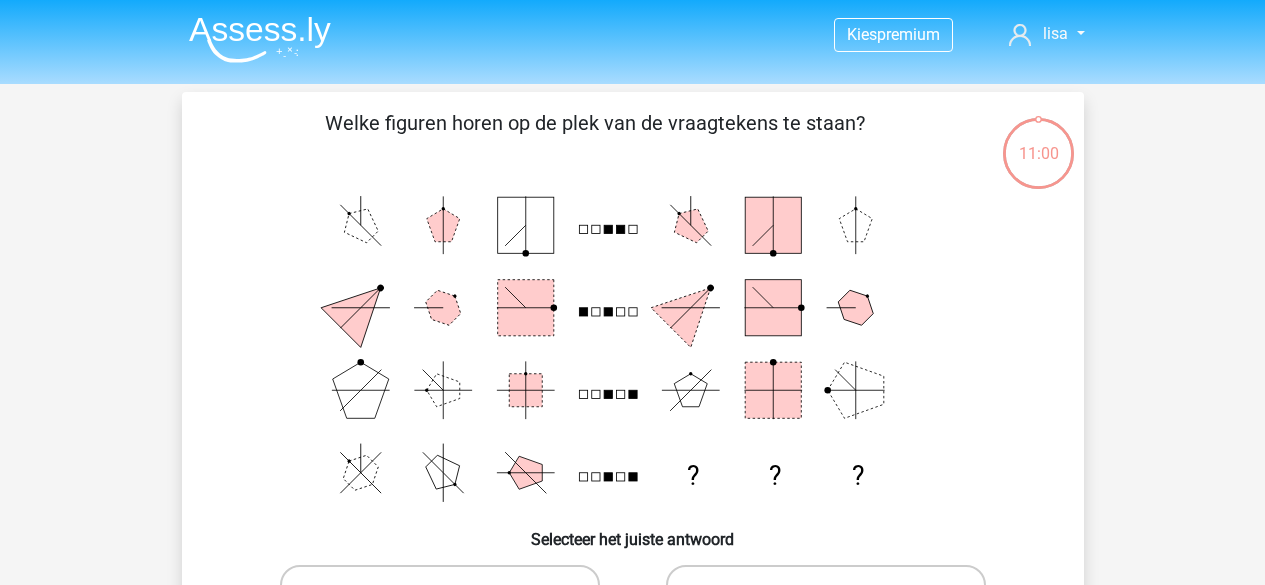 scroll, scrollTop: 0, scrollLeft: 0, axis: both 